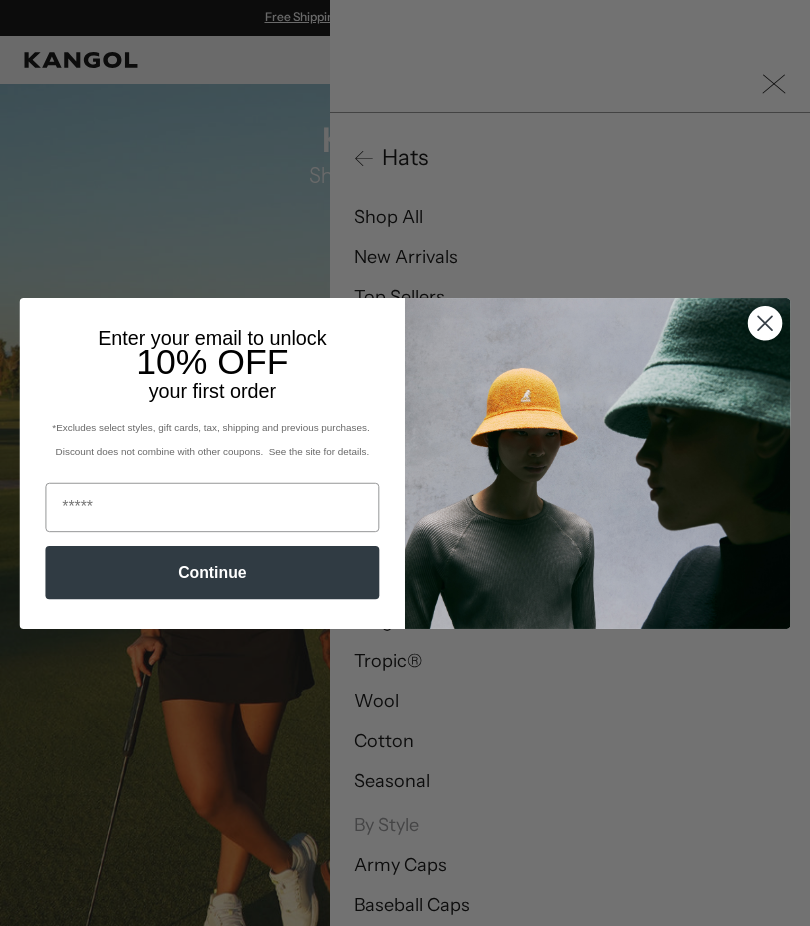 scroll, scrollTop: 0, scrollLeft: 0, axis: both 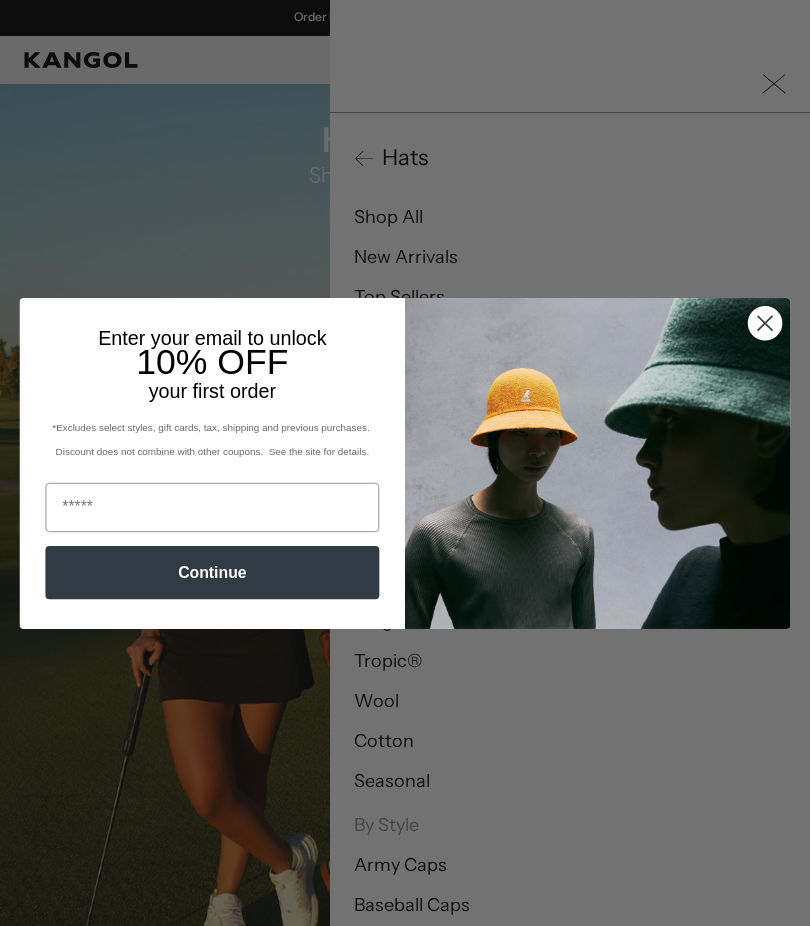 click at bounding box center [212, 506] 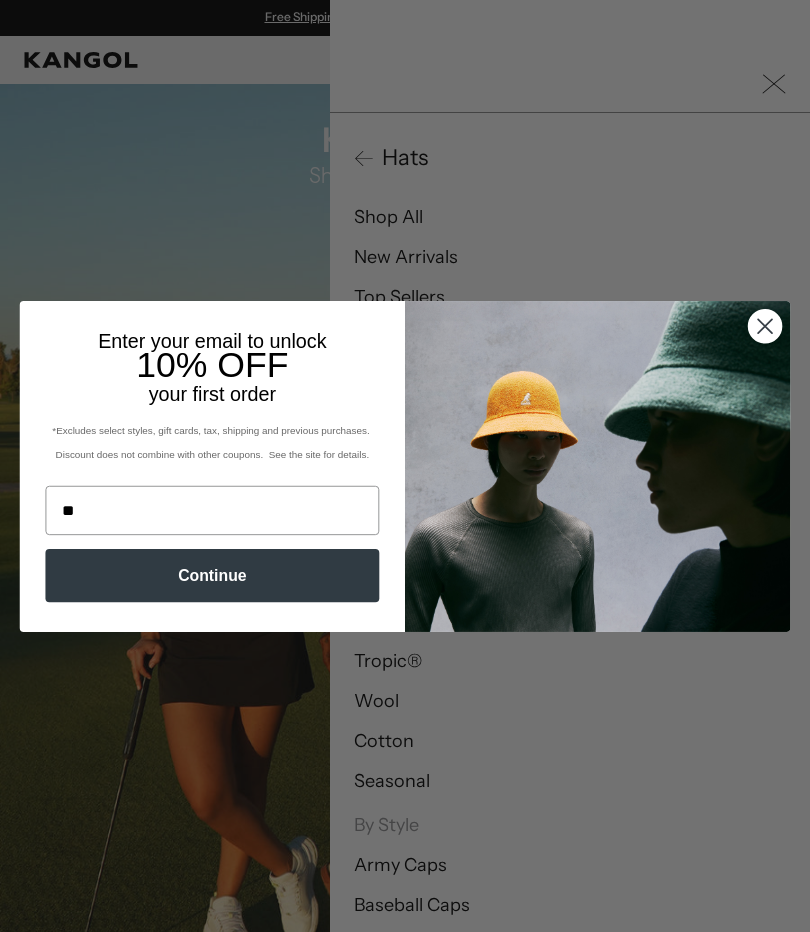 scroll, scrollTop: 0, scrollLeft: 412, axis: horizontal 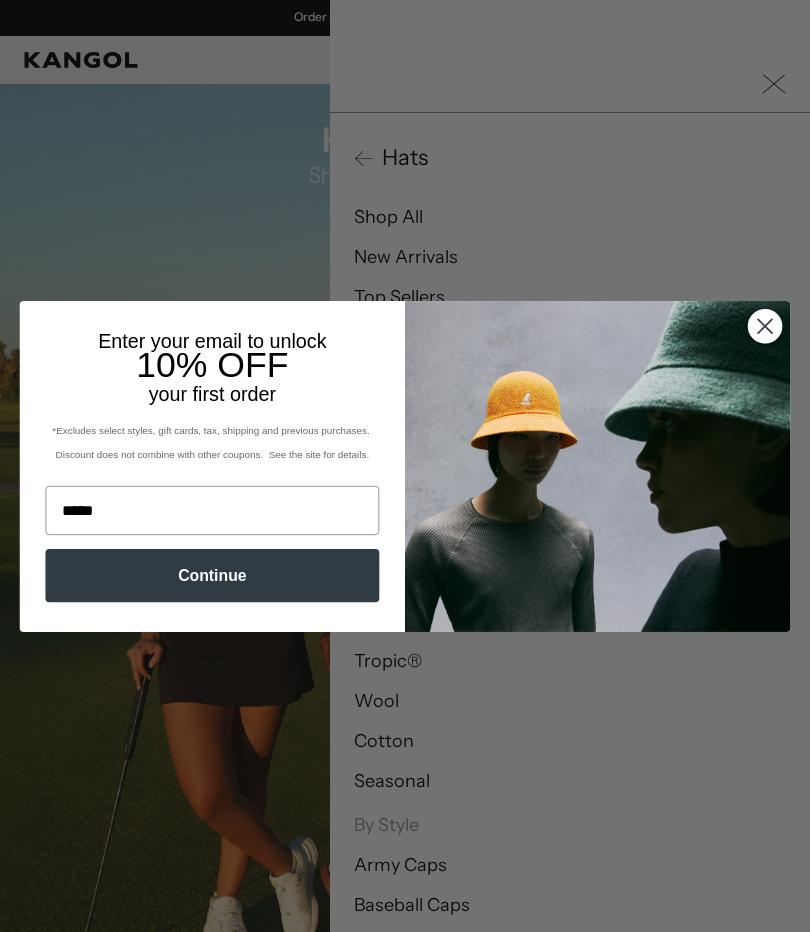 type on "******" 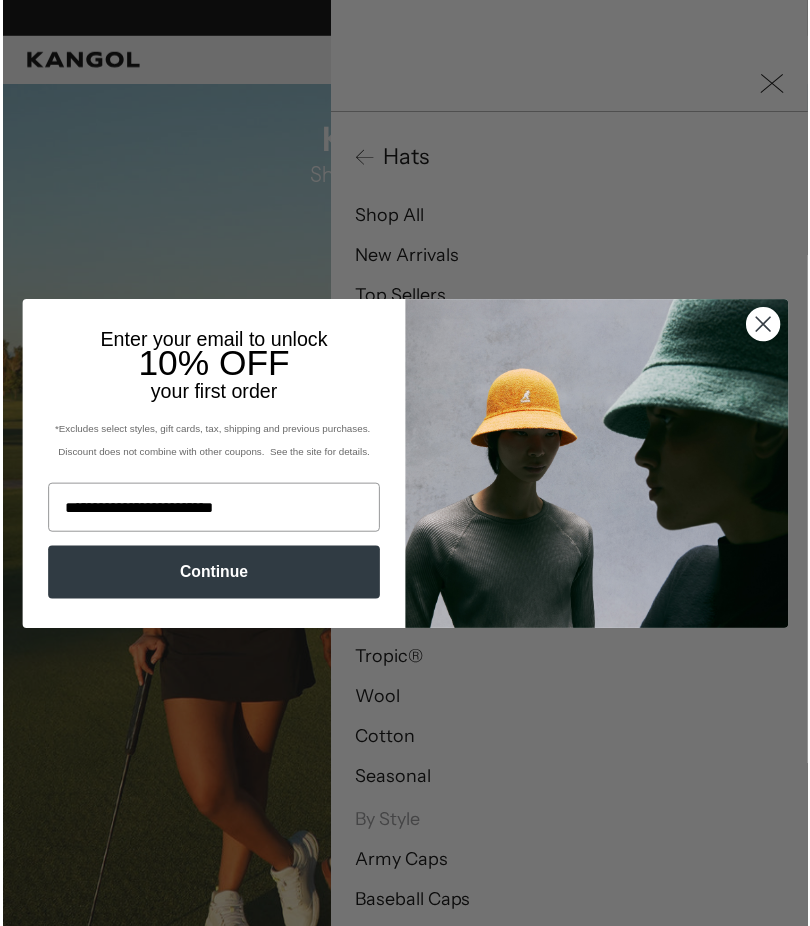 scroll, scrollTop: 0, scrollLeft: 412, axis: horizontal 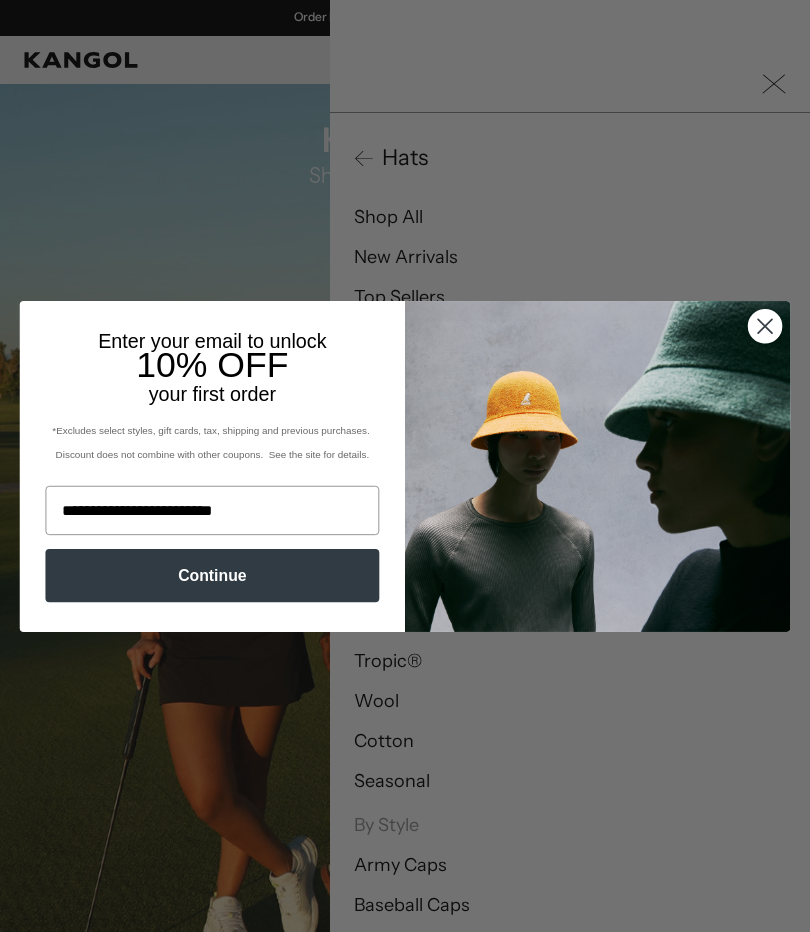 type on "**********" 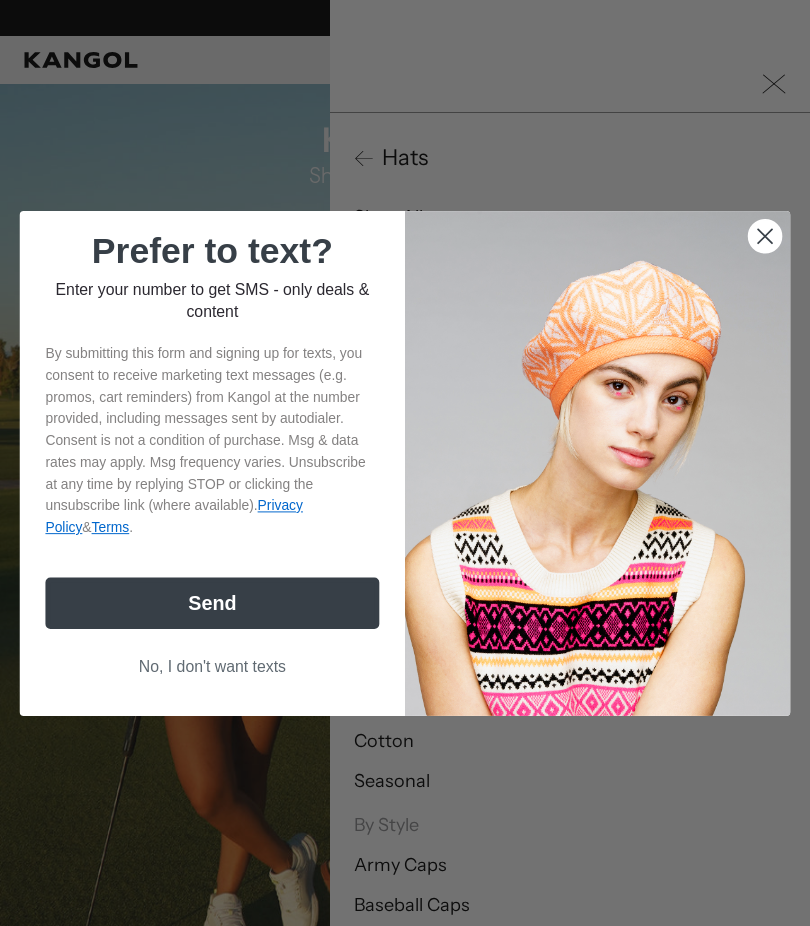 scroll, scrollTop: 0, scrollLeft: 412, axis: horizontal 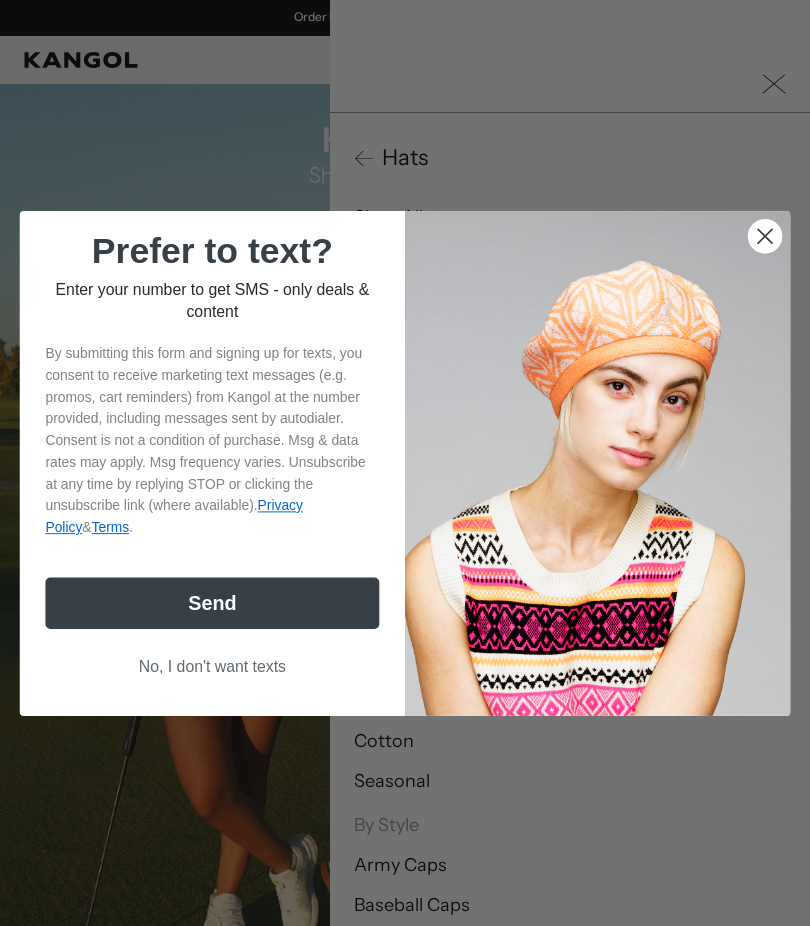click on "No, I don't want texts" at bounding box center (212, 667) 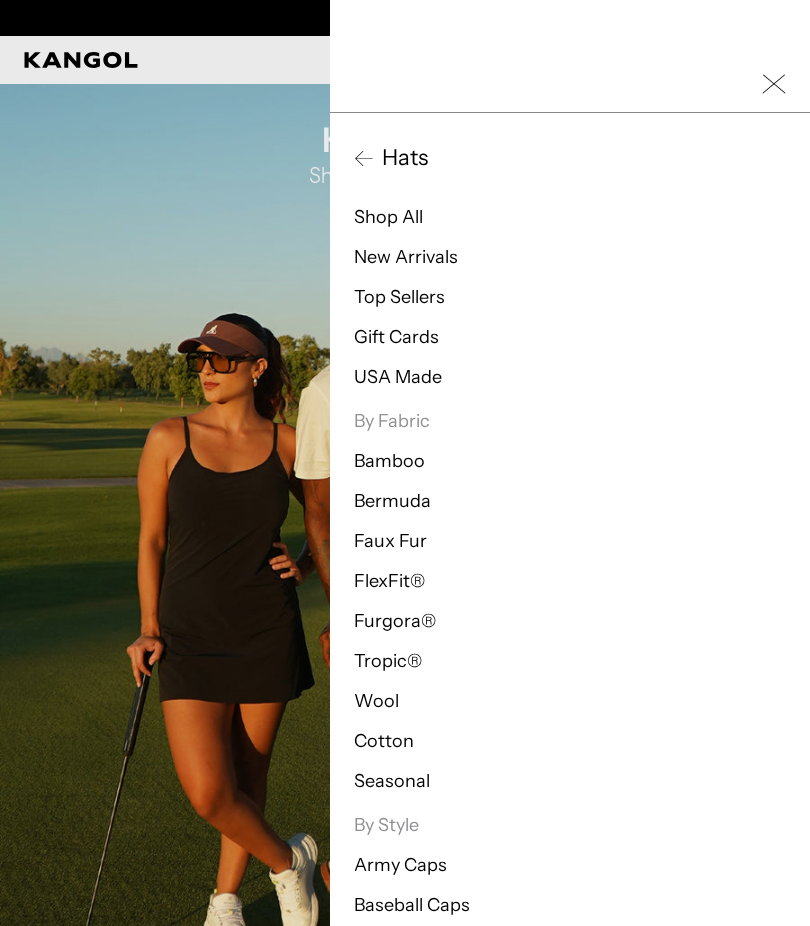 scroll, scrollTop: 0, scrollLeft: 0, axis: both 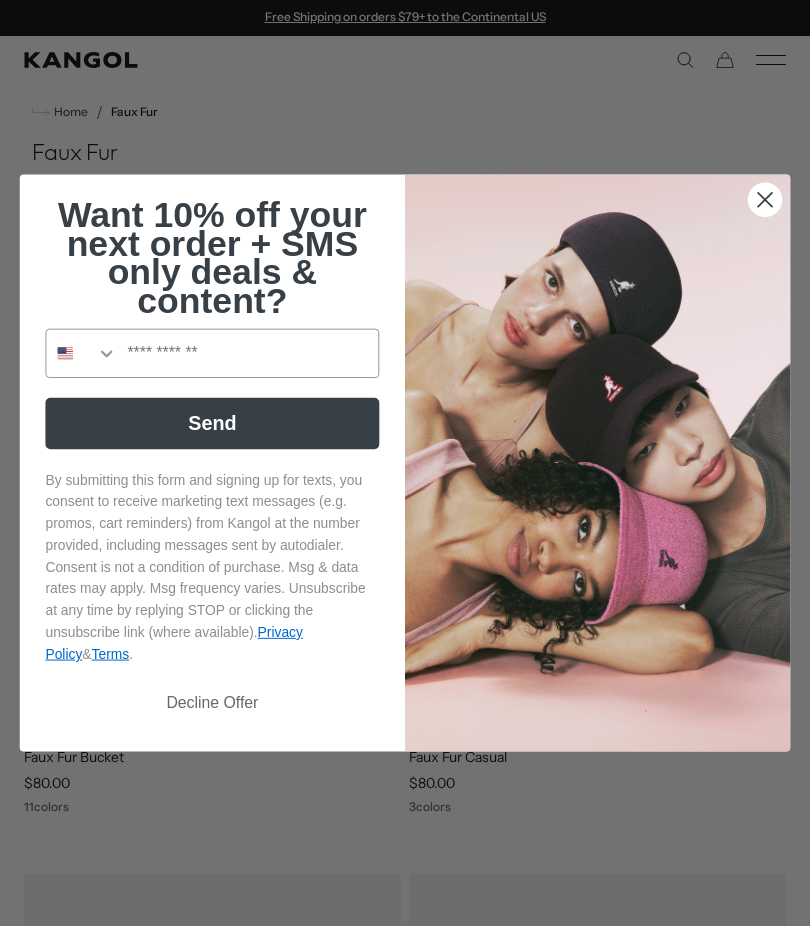 click on "Decline Offer" at bounding box center (212, 703) 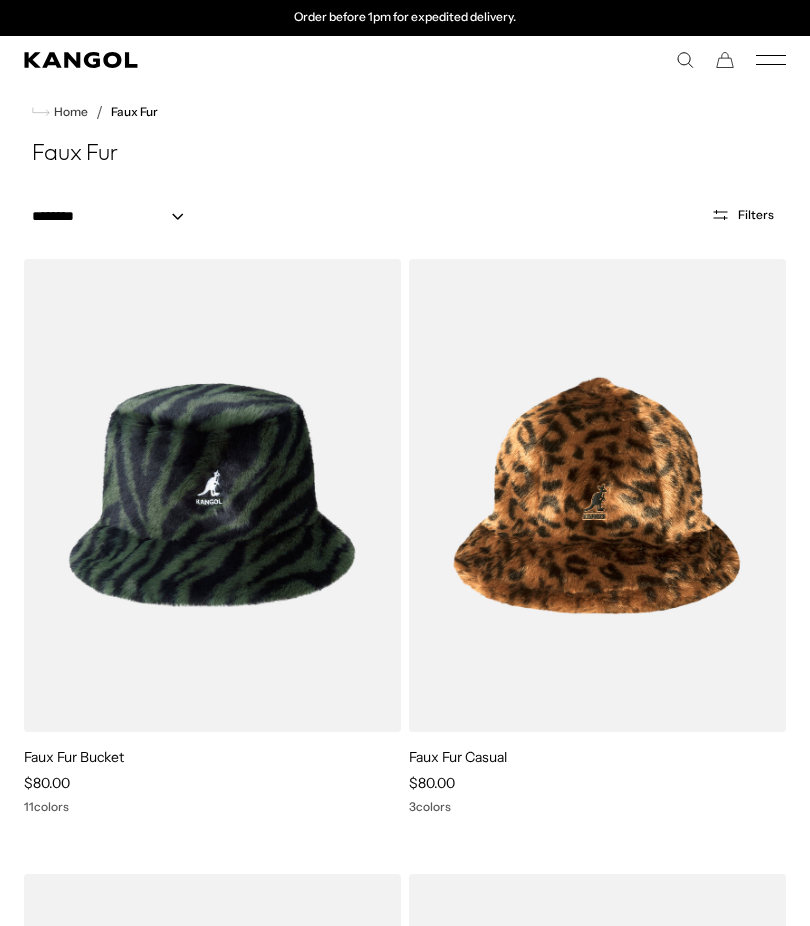 scroll, scrollTop: 0, scrollLeft: 0, axis: both 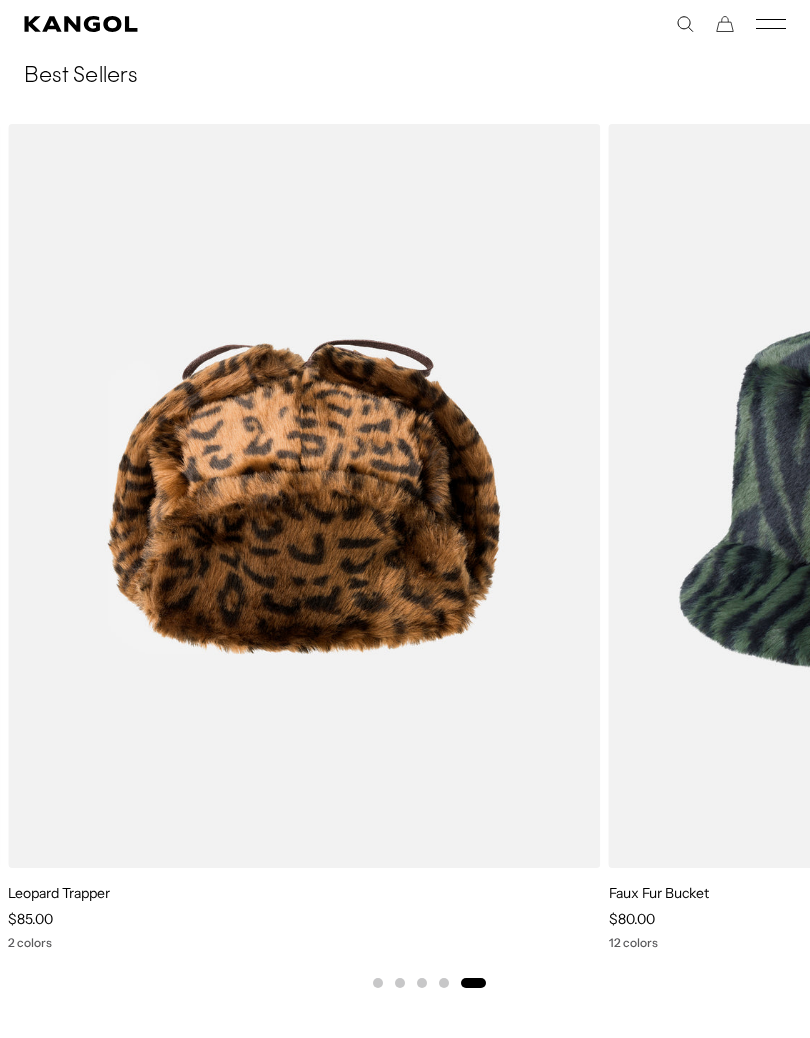 click at bounding box center [0, 0] 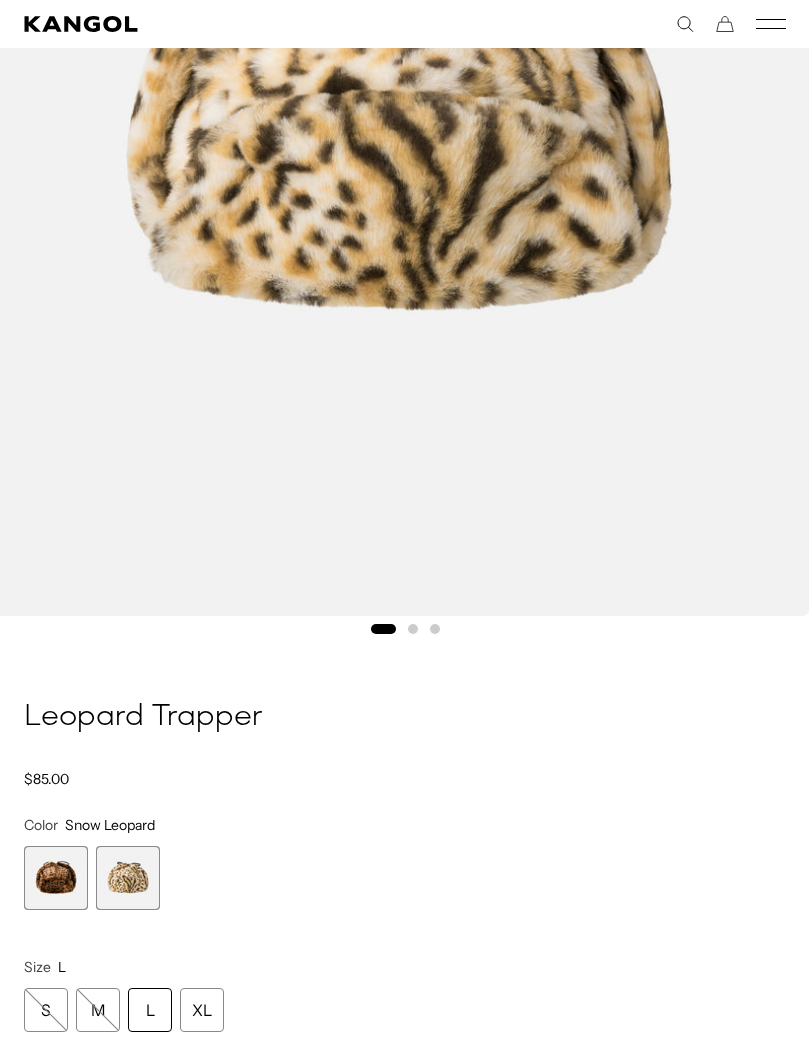 scroll, scrollTop: 697, scrollLeft: 0, axis: vertical 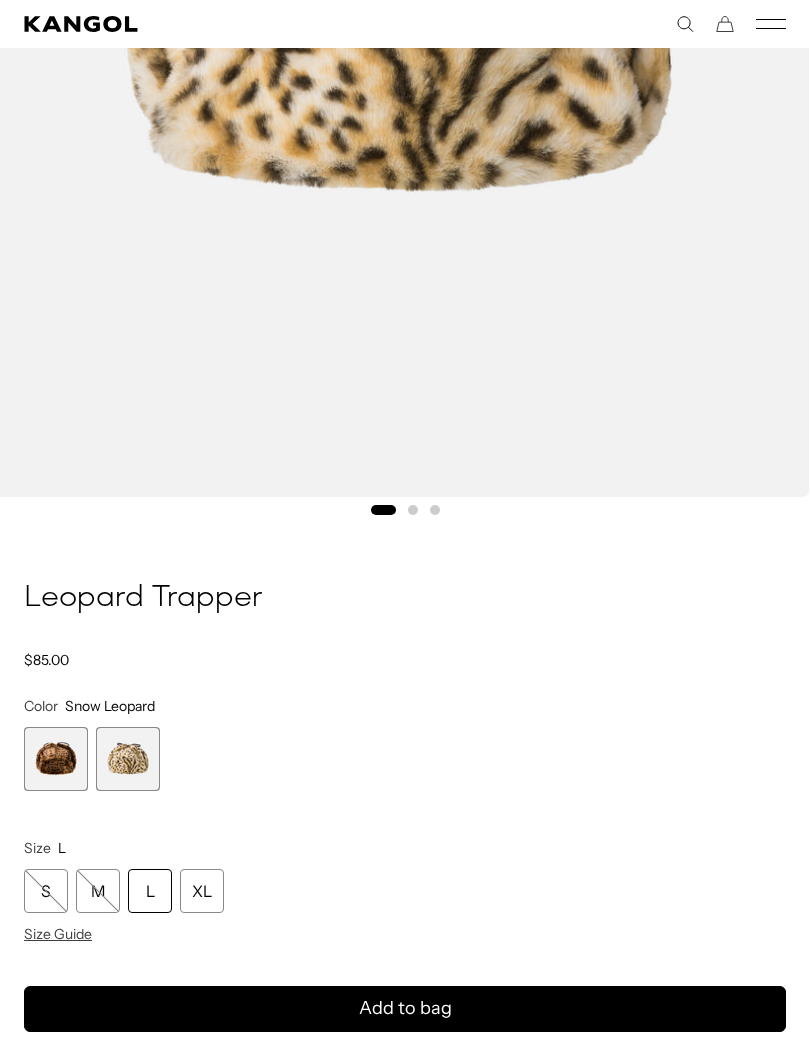 click at bounding box center (413, 510) 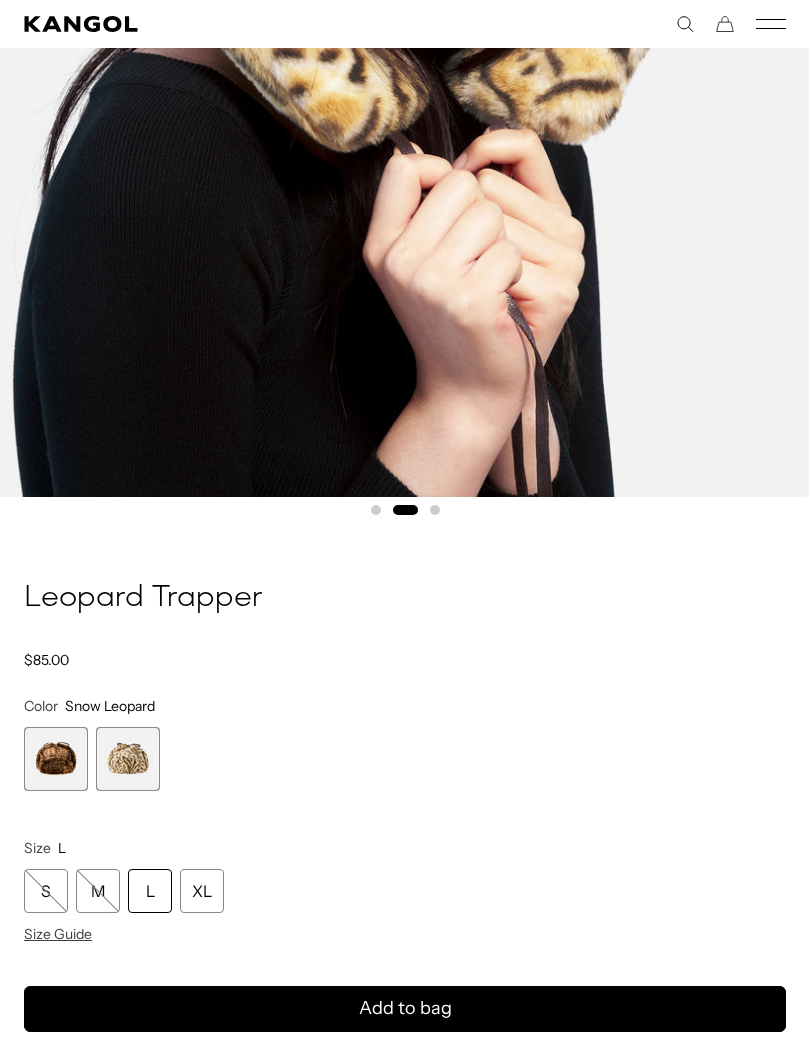 scroll, scrollTop: 0, scrollLeft: 0, axis: both 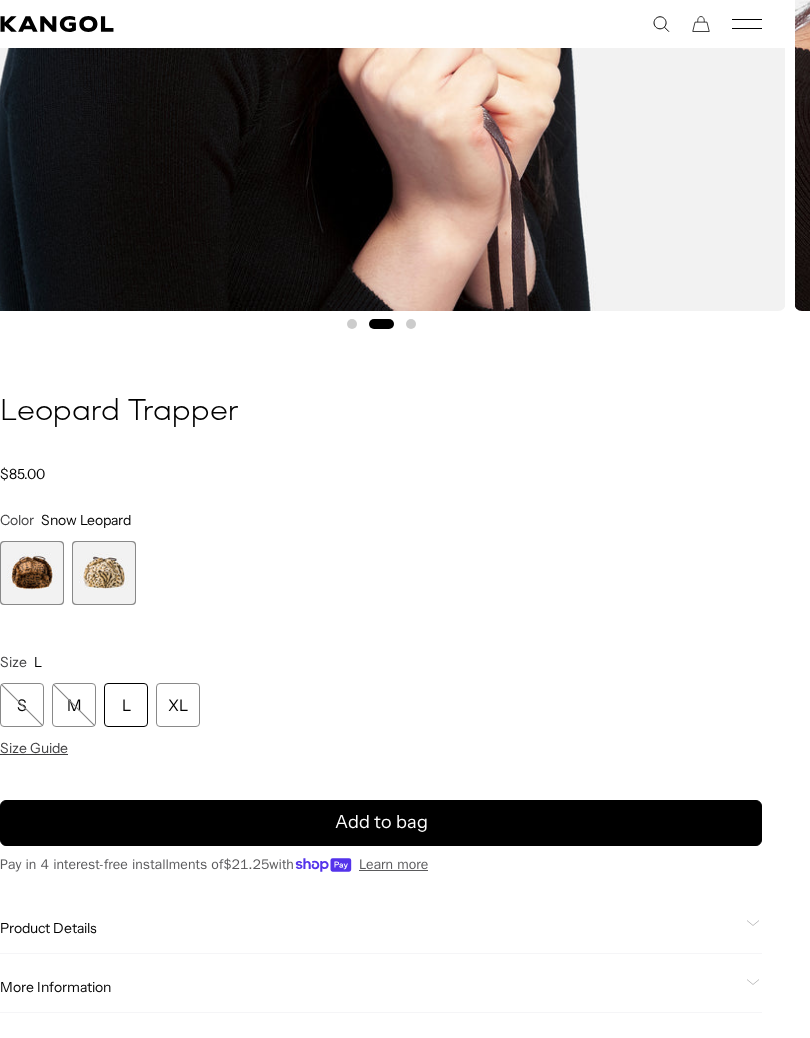 click on "XL" at bounding box center [178, 705] 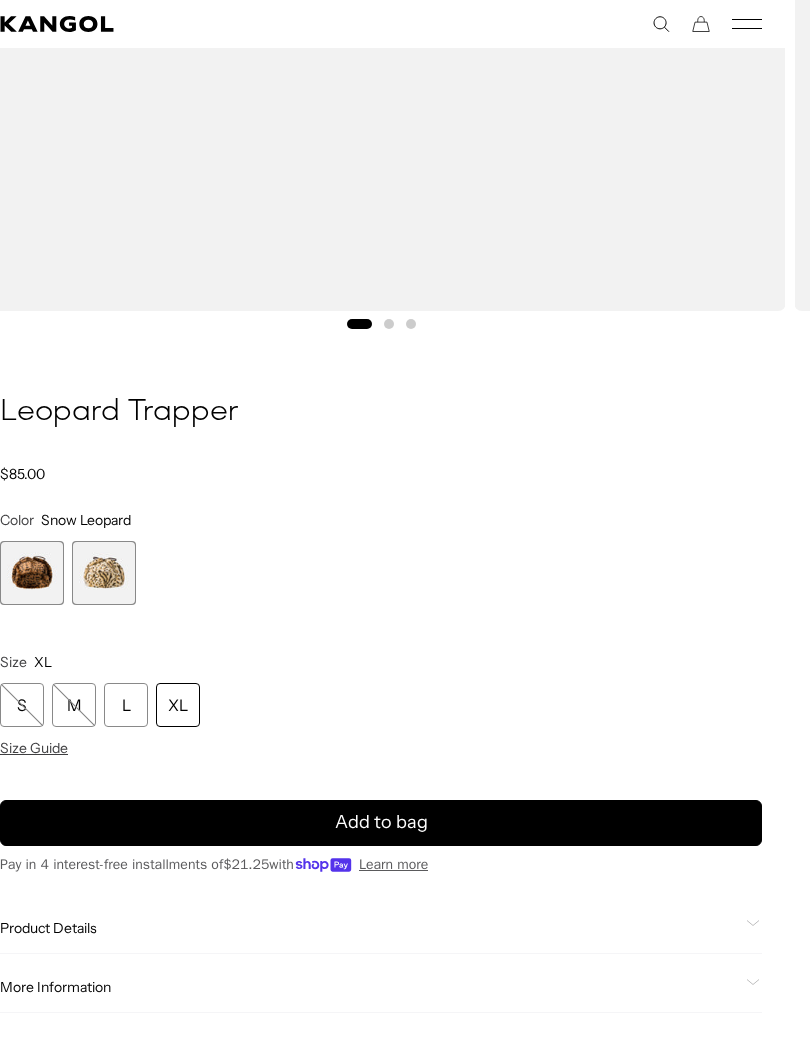 scroll, scrollTop: 0, scrollLeft: 412, axis: horizontal 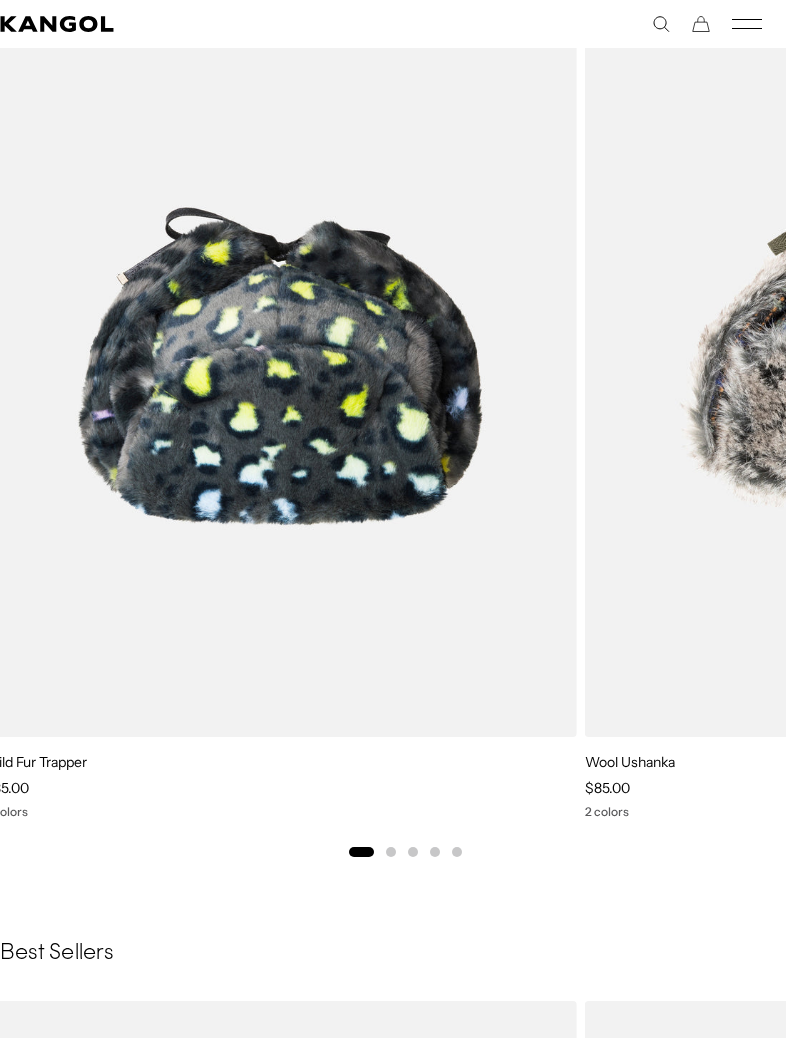 click at bounding box center (0, 0) 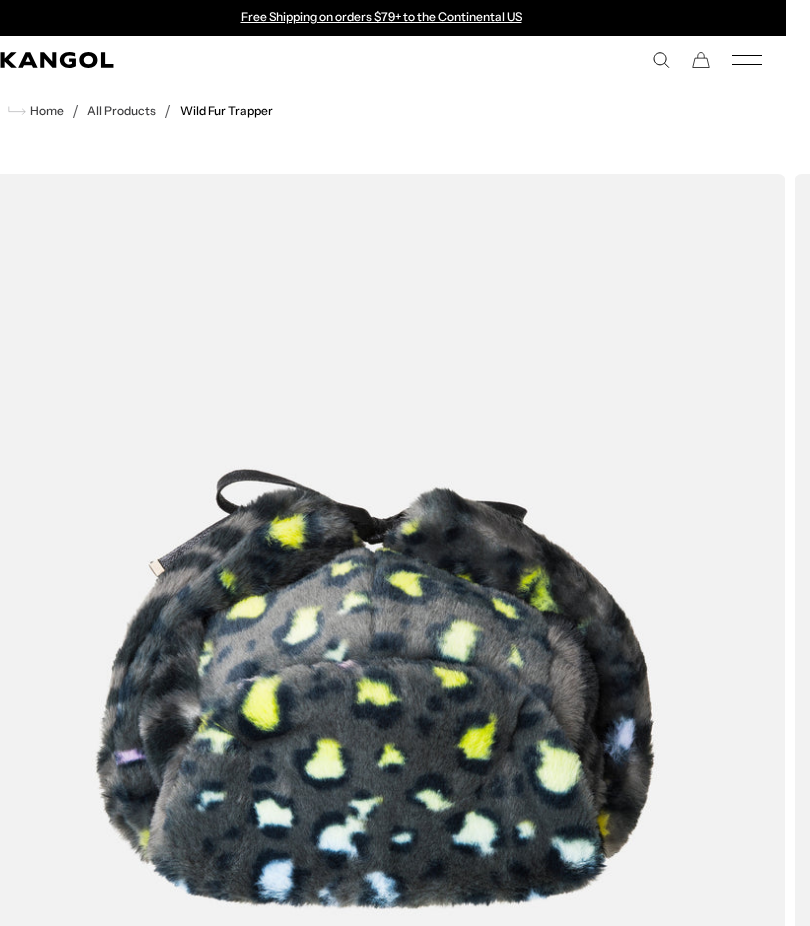 scroll, scrollTop: 0, scrollLeft: 24, axis: horizontal 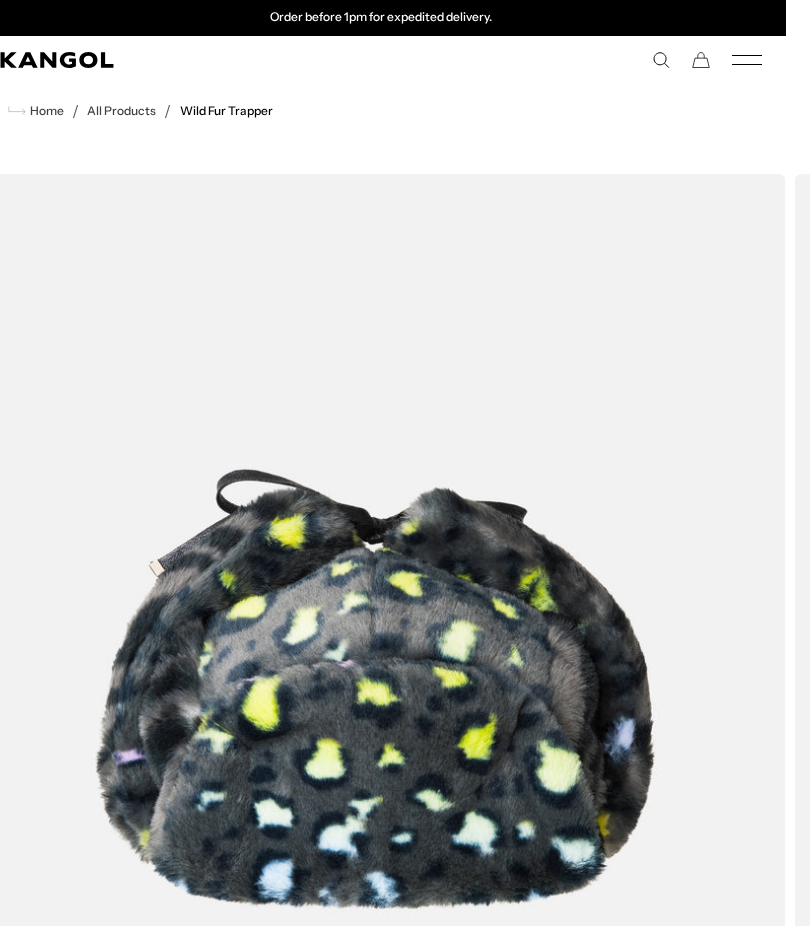 click at bounding box center [375, 688] 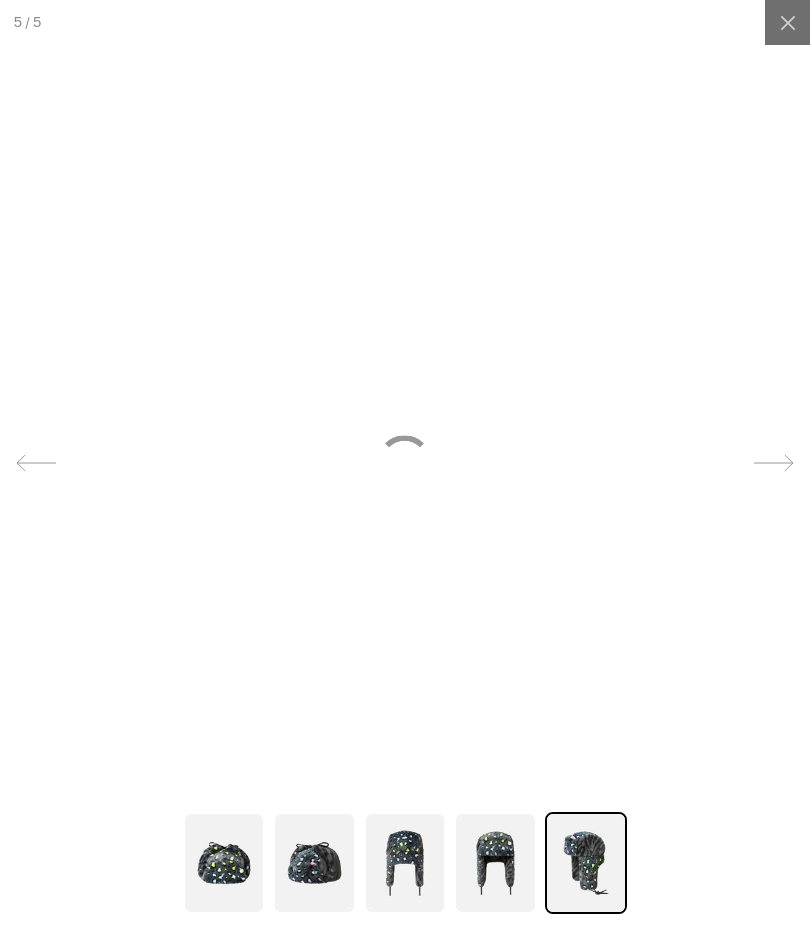scroll, scrollTop: 0, scrollLeft: 0, axis: both 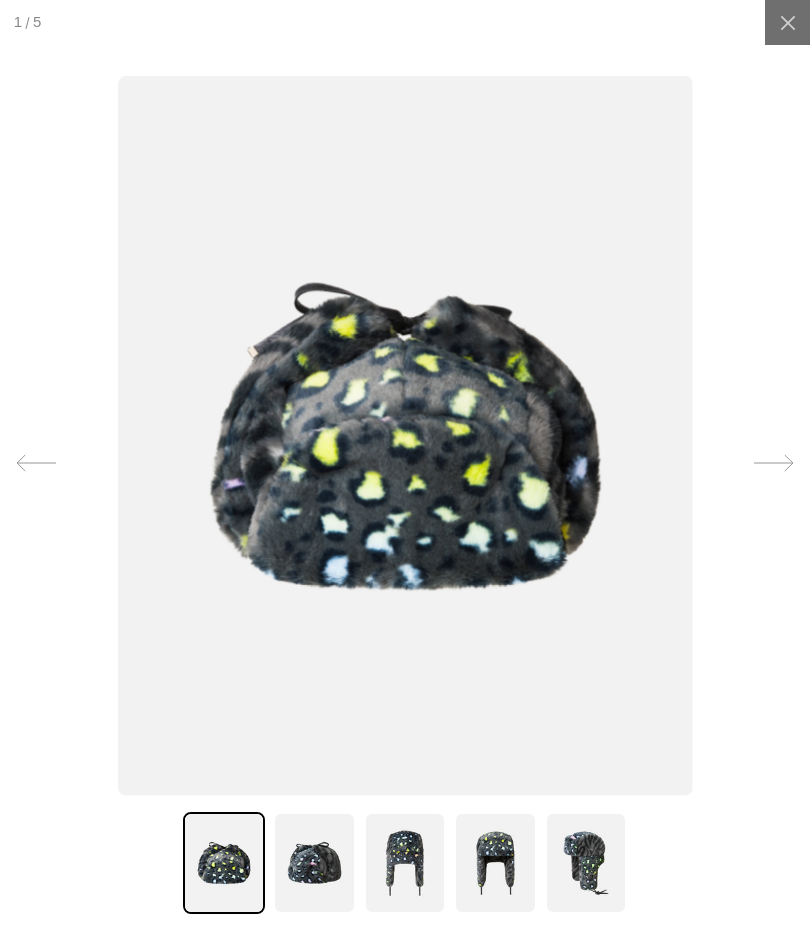 click at bounding box center (314, 863) 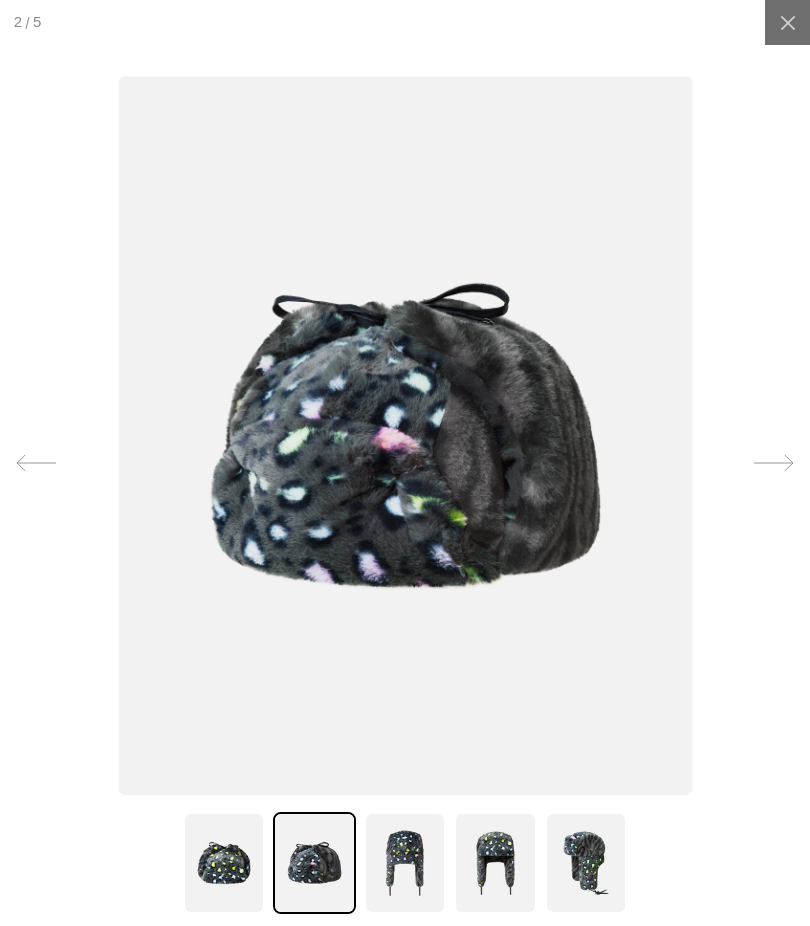 click at bounding box center (405, 863) 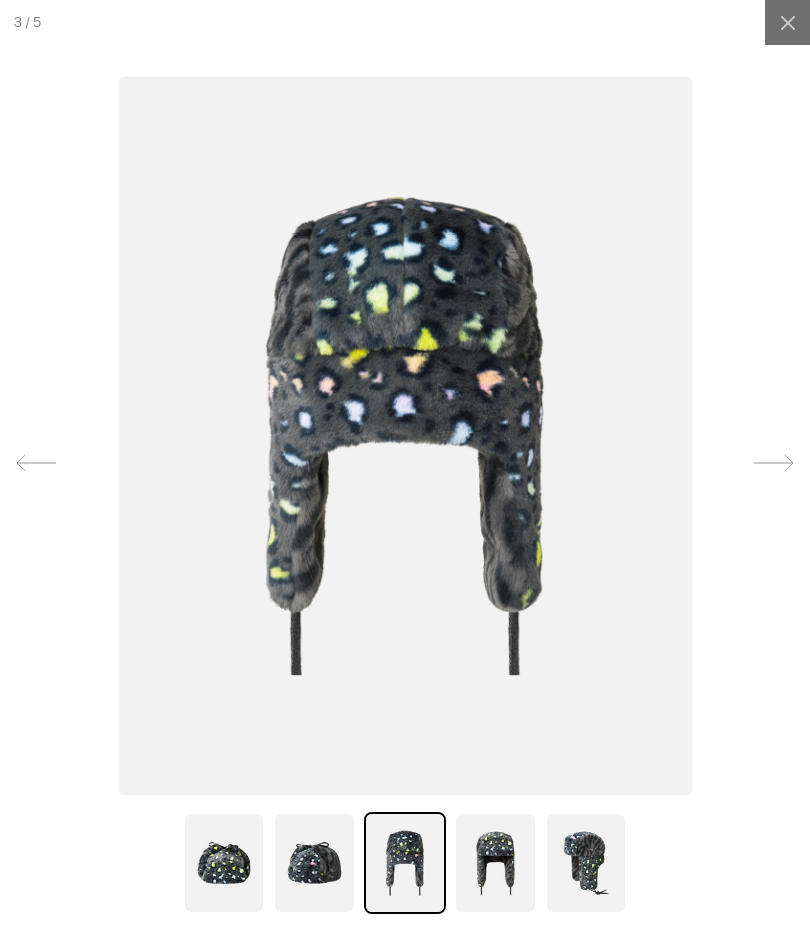 scroll, scrollTop: 0, scrollLeft: 0, axis: both 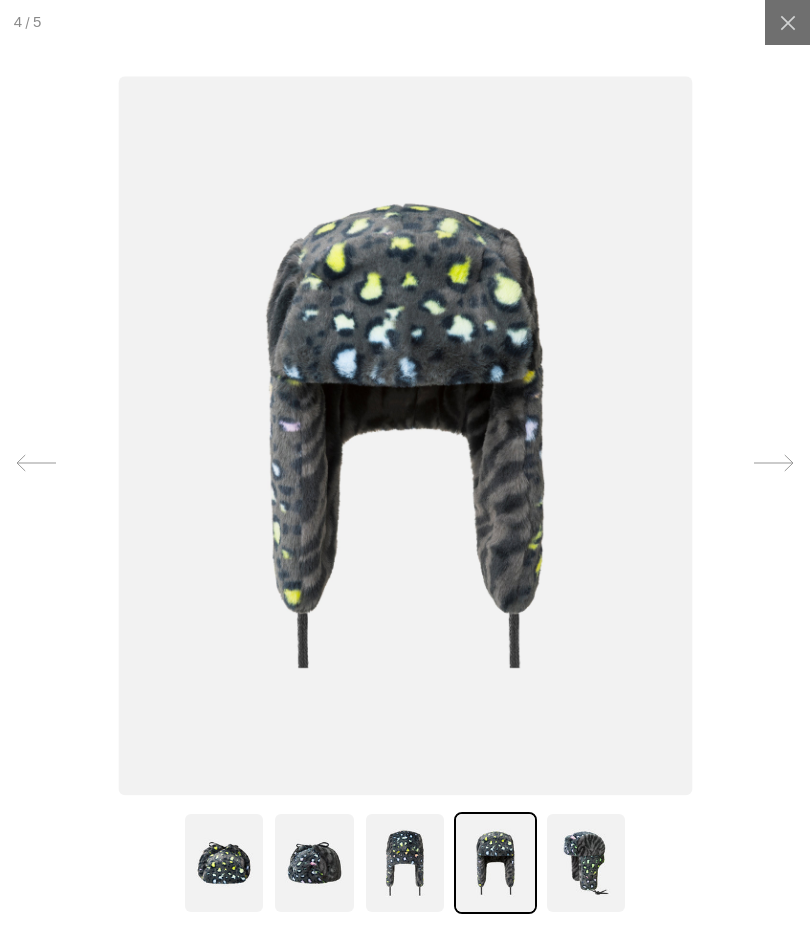 click at bounding box center (586, 863) 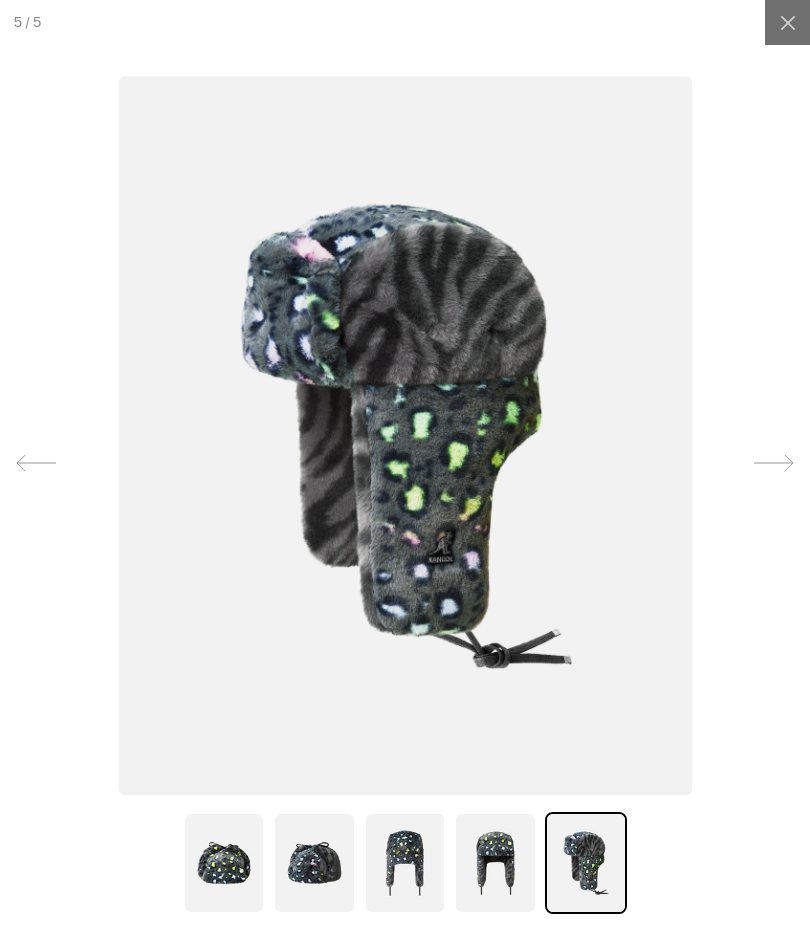scroll, scrollTop: 0, scrollLeft: 0, axis: both 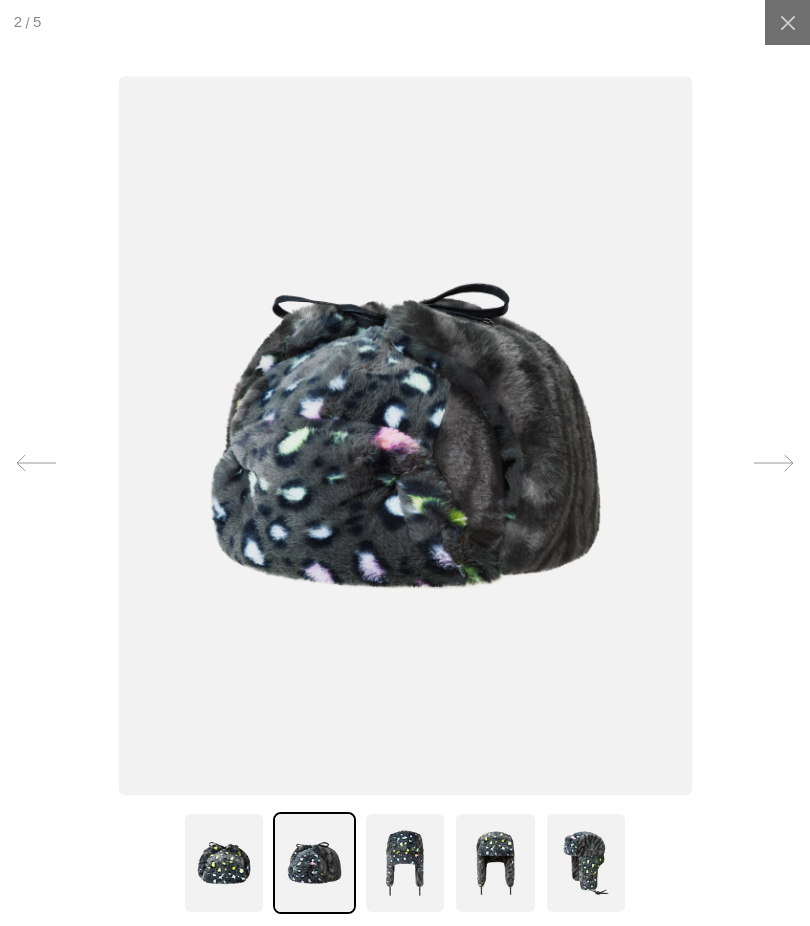 click 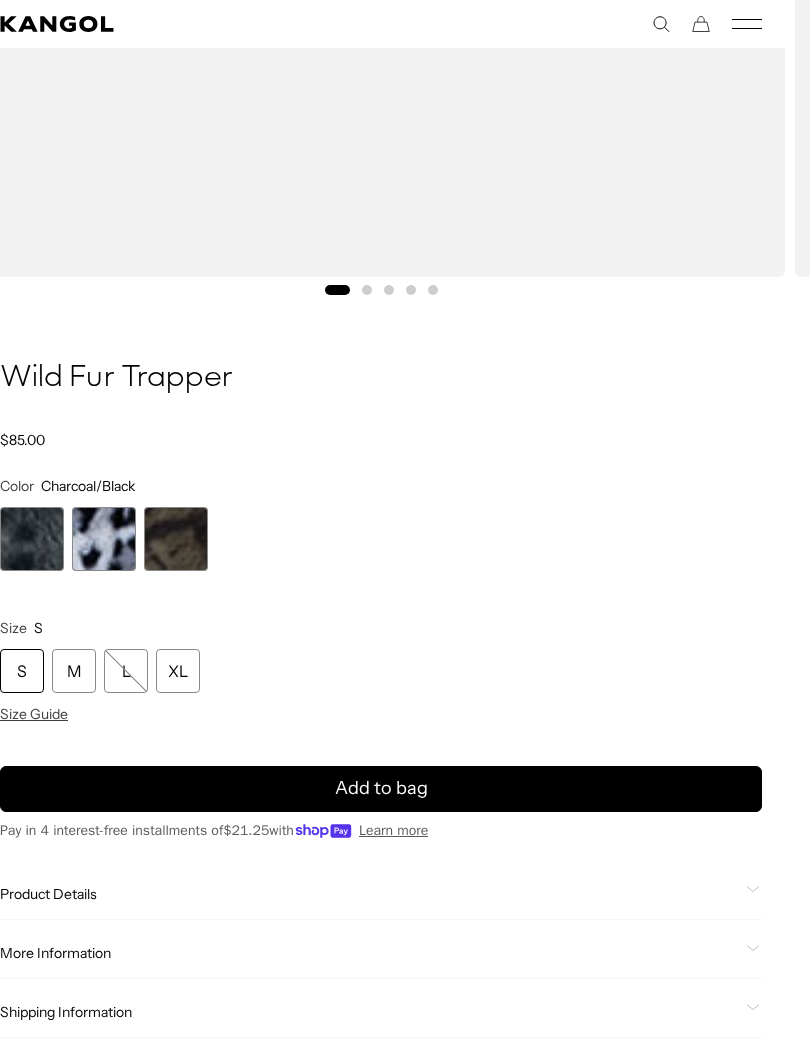scroll, scrollTop: 967, scrollLeft: 24, axis: both 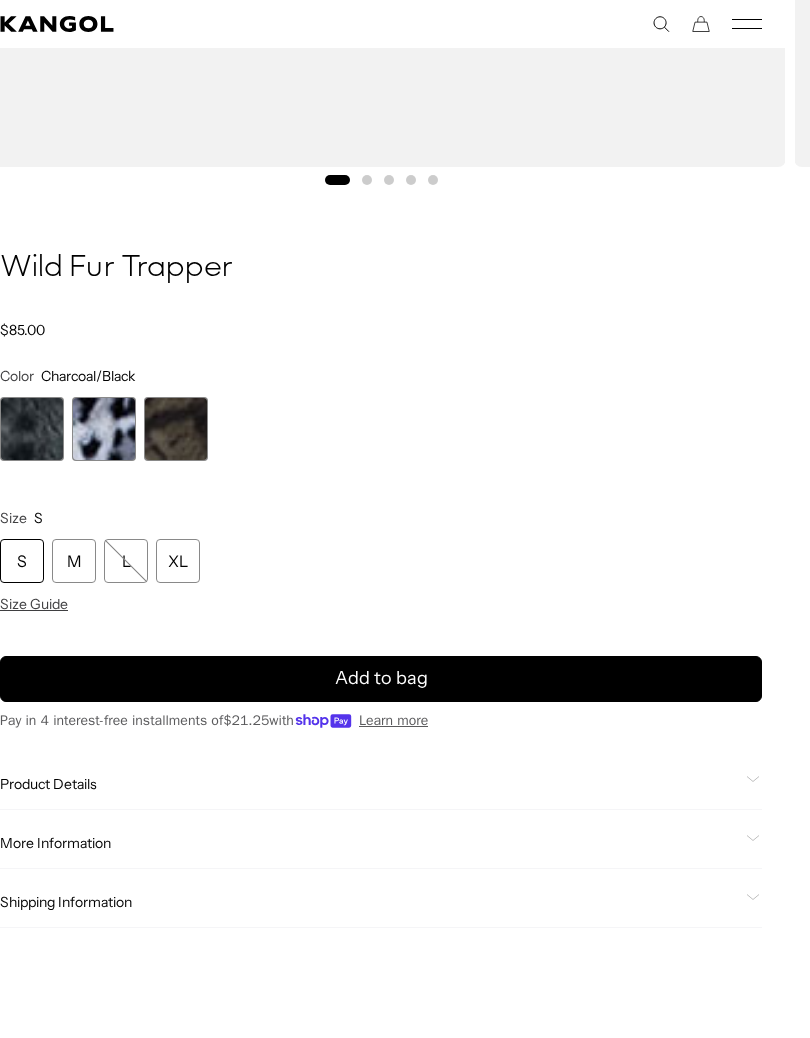 click at bounding box center (104, 429) 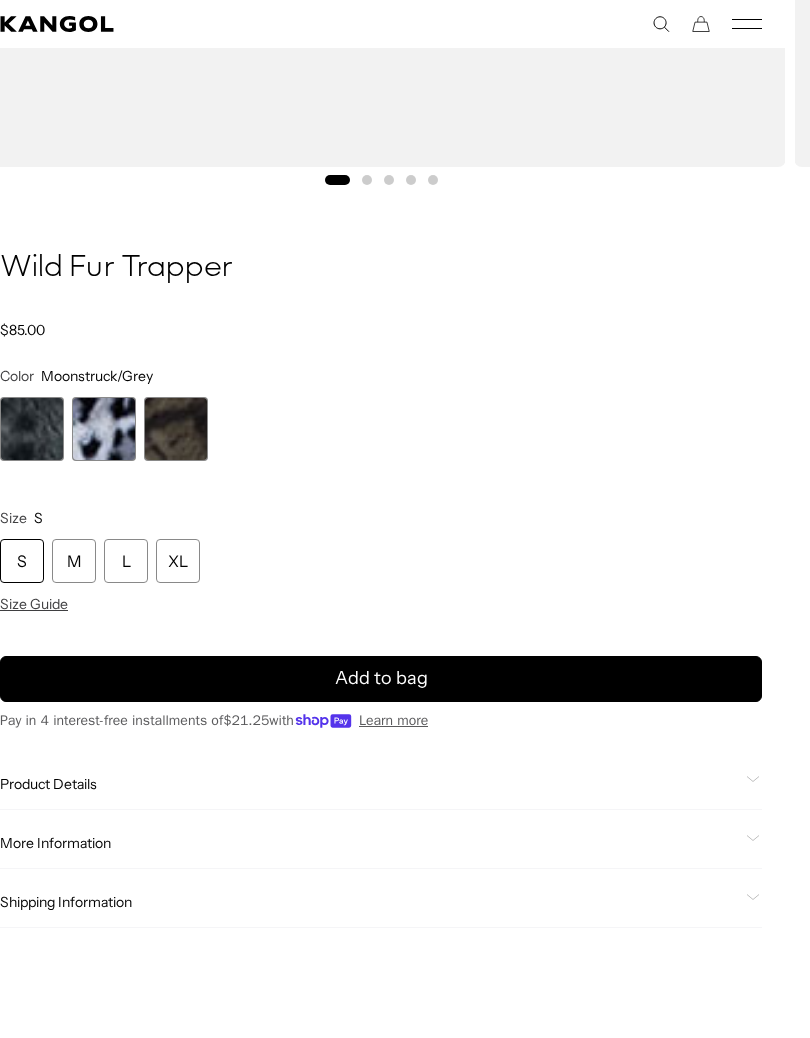 scroll, scrollTop: 1035, scrollLeft: 0, axis: vertical 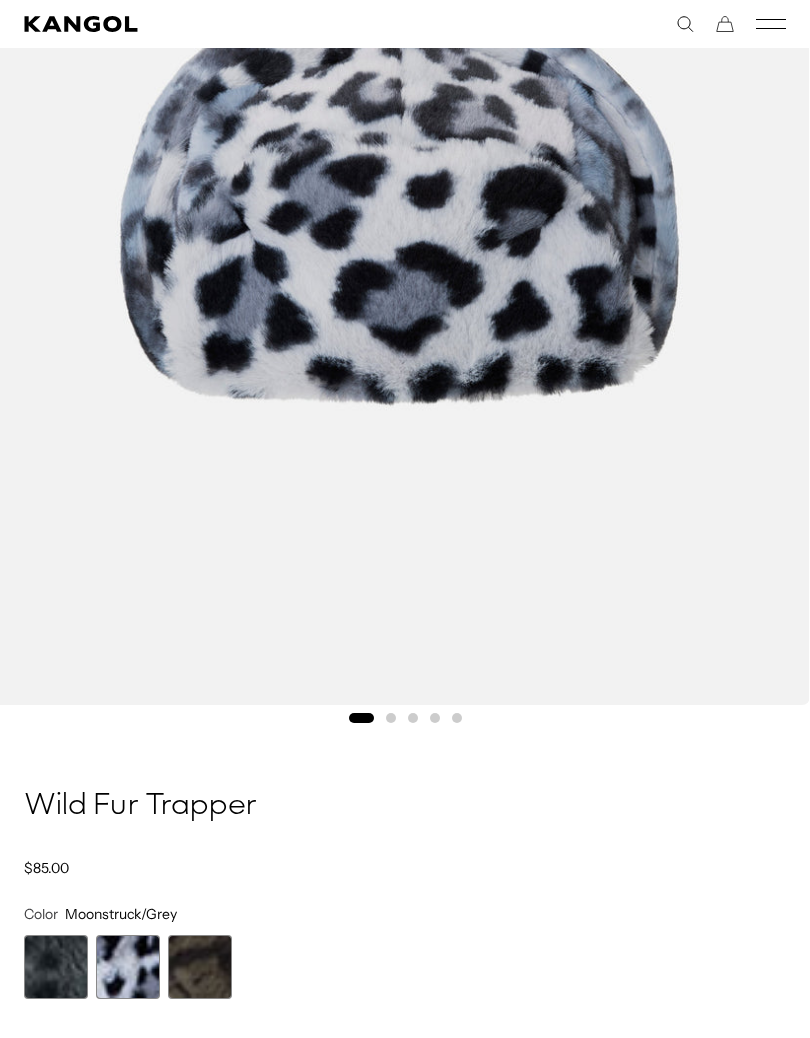 click at bounding box center [200, 967] 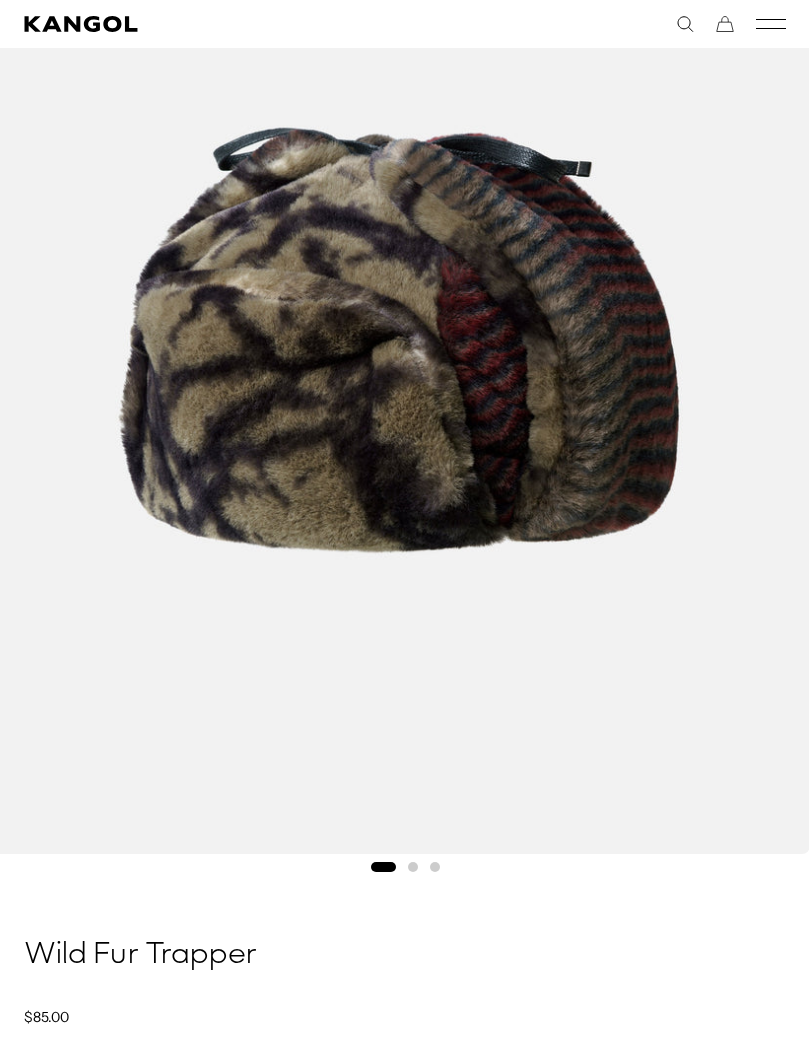 scroll, scrollTop: 317, scrollLeft: 0, axis: vertical 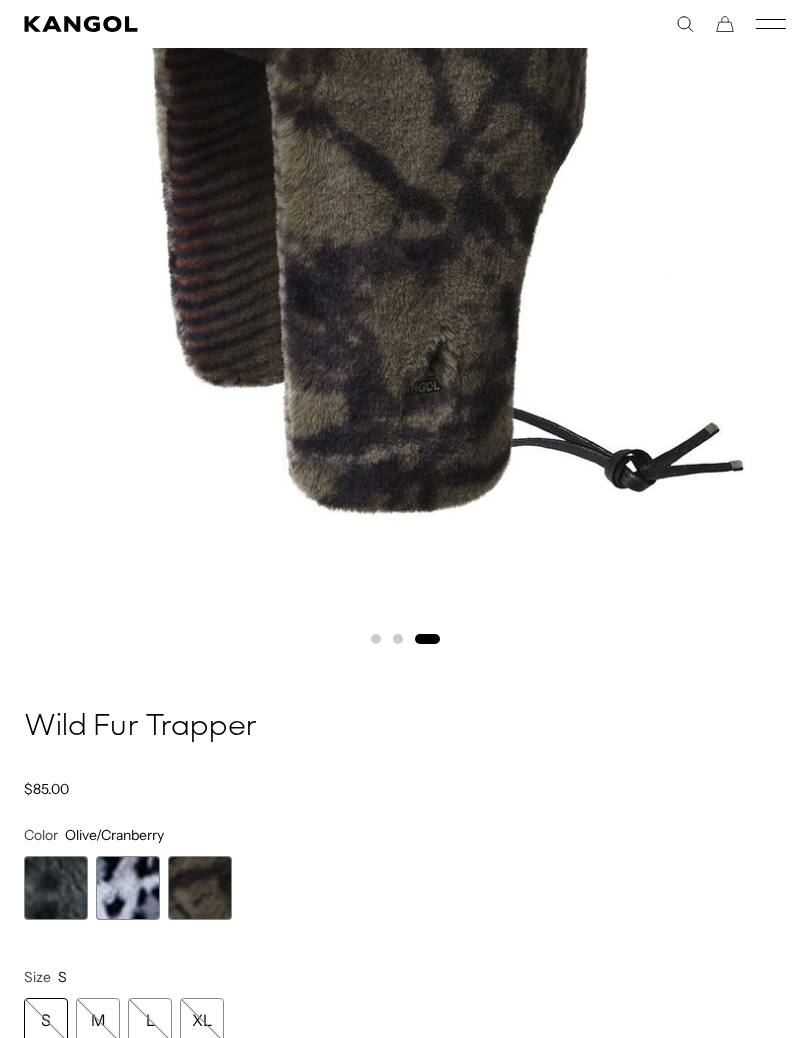 click at bounding box center (56, 888) 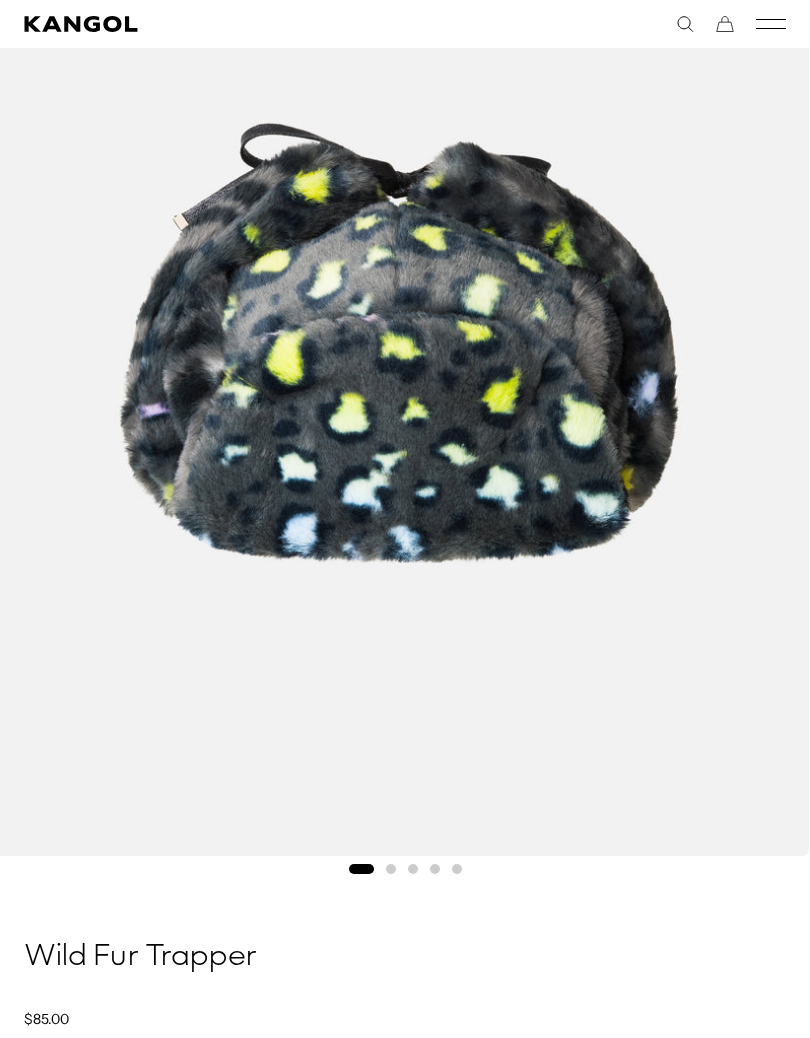 scroll, scrollTop: 345, scrollLeft: 0, axis: vertical 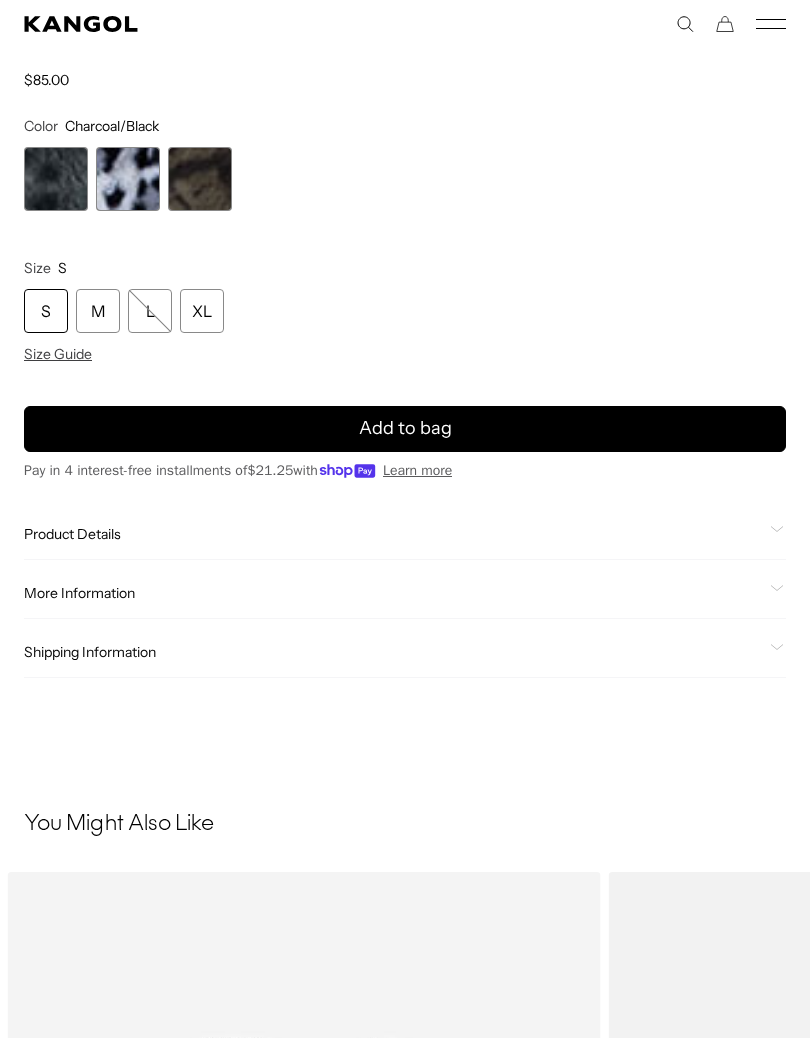 click on "XL" at bounding box center (202, 311) 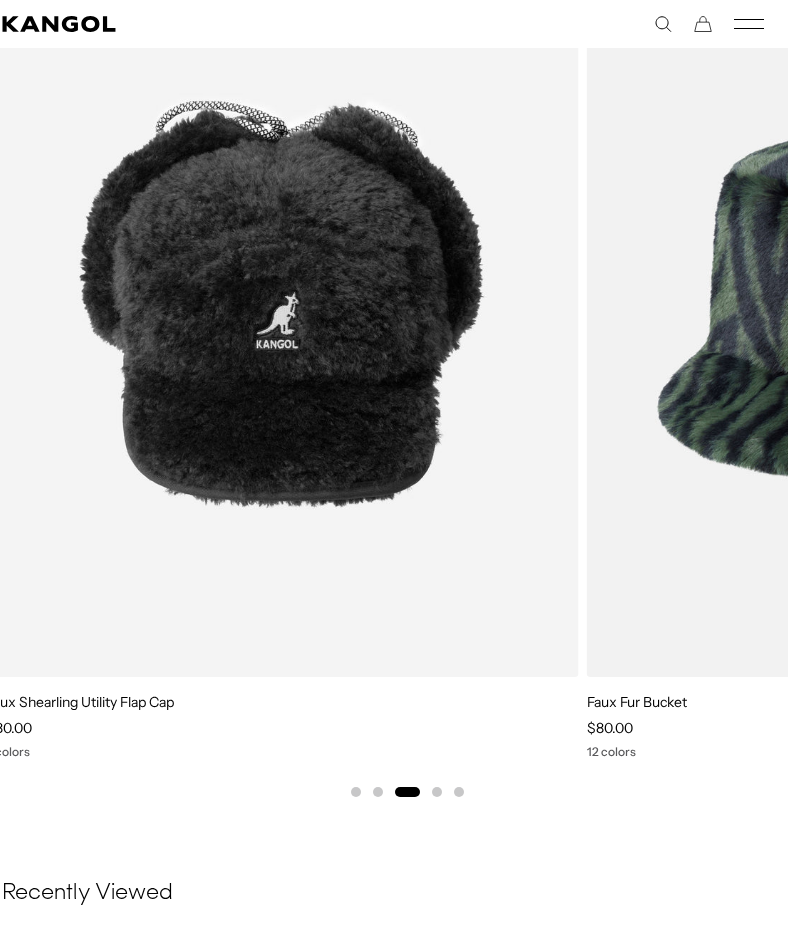 scroll, scrollTop: 0, scrollLeft: 412, axis: horizontal 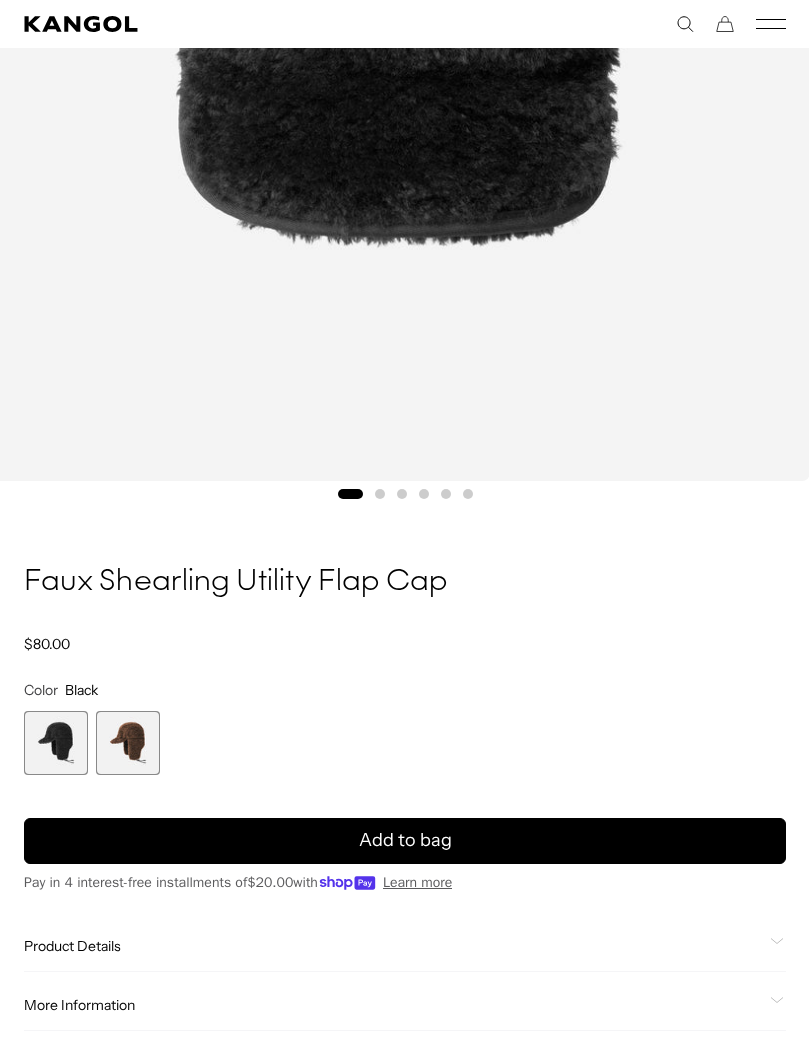 click at bounding box center (128, 743) 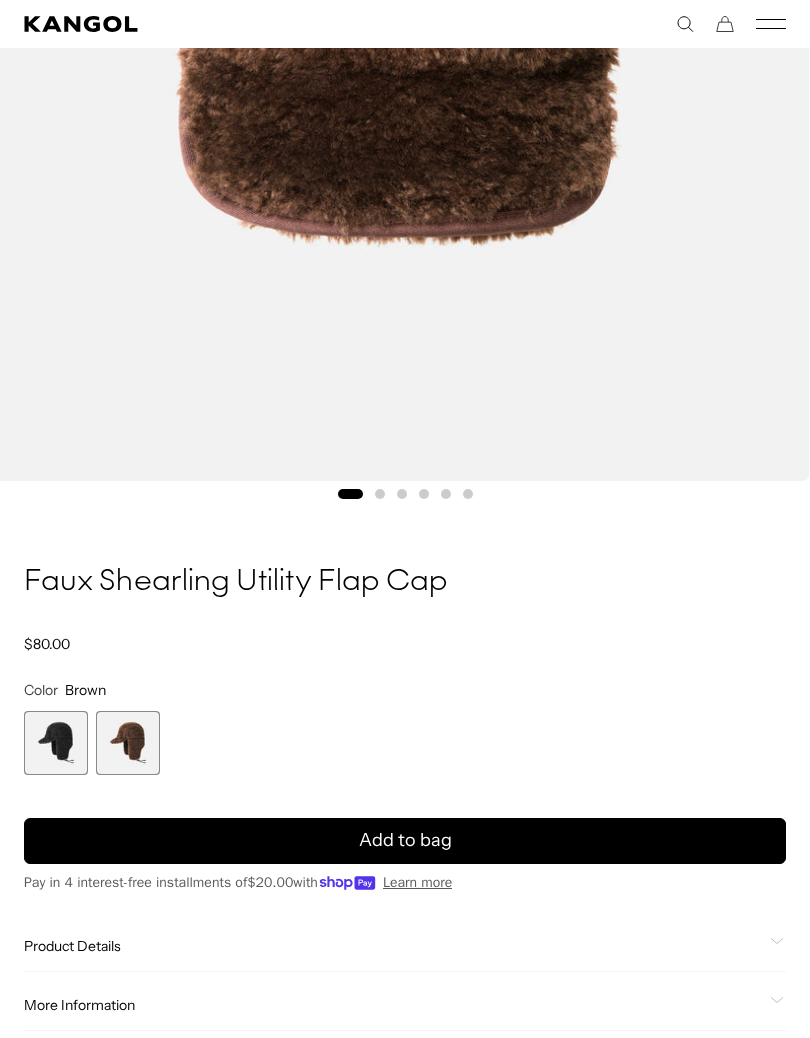 scroll, scrollTop: 0, scrollLeft: 0, axis: both 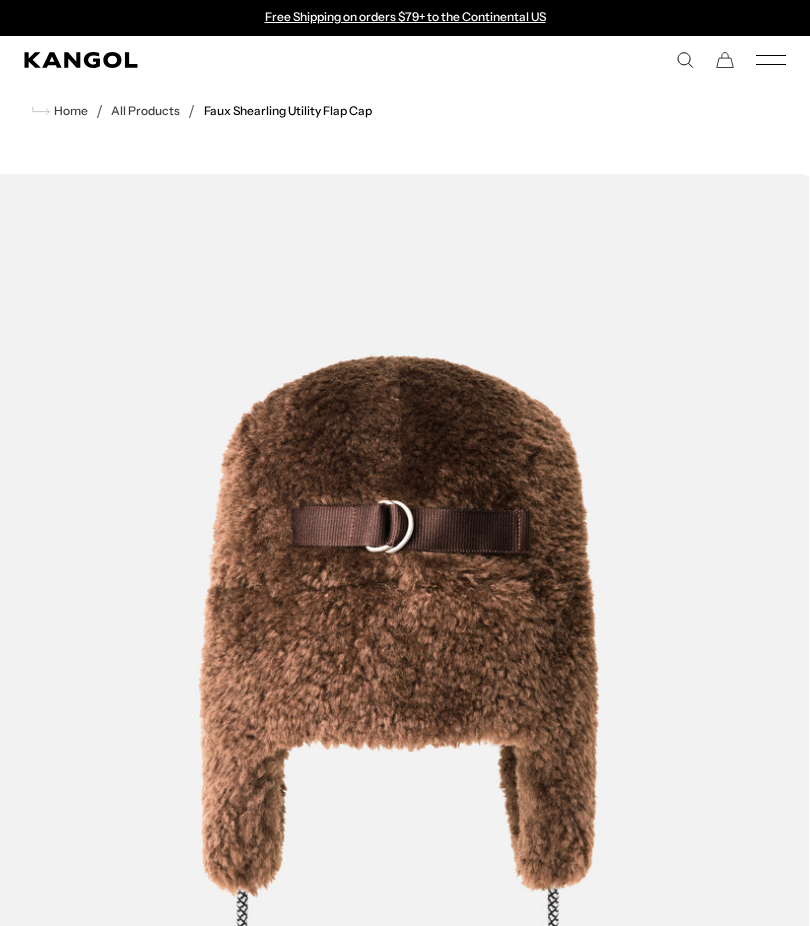 click on "All Products" at bounding box center [145, 111] 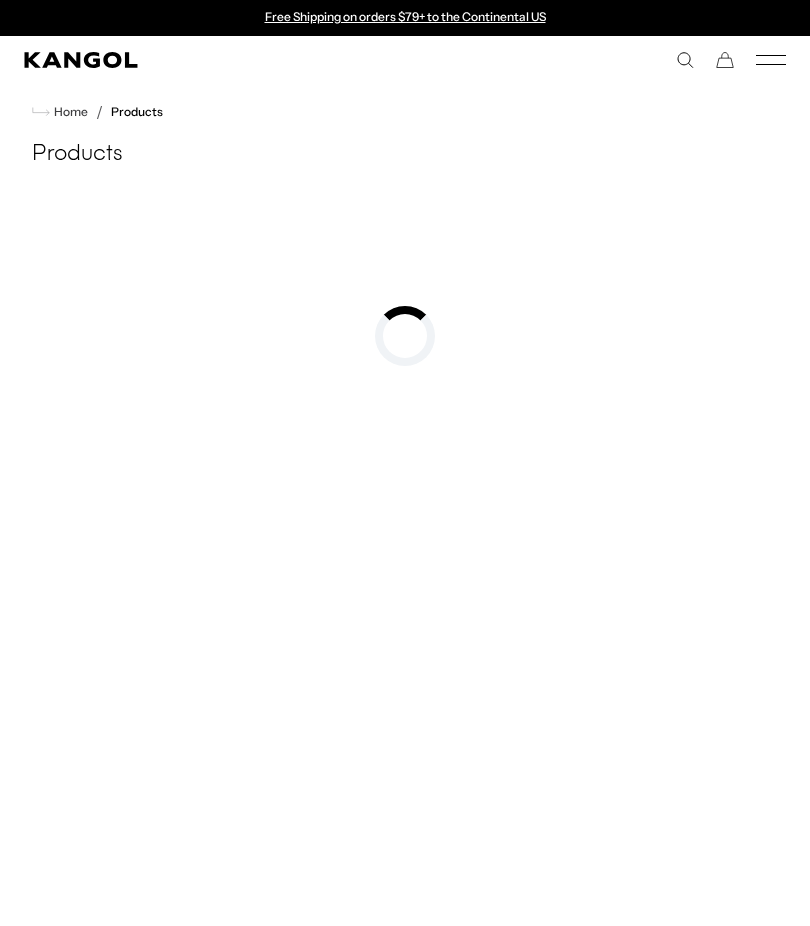scroll, scrollTop: 0, scrollLeft: 0, axis: both 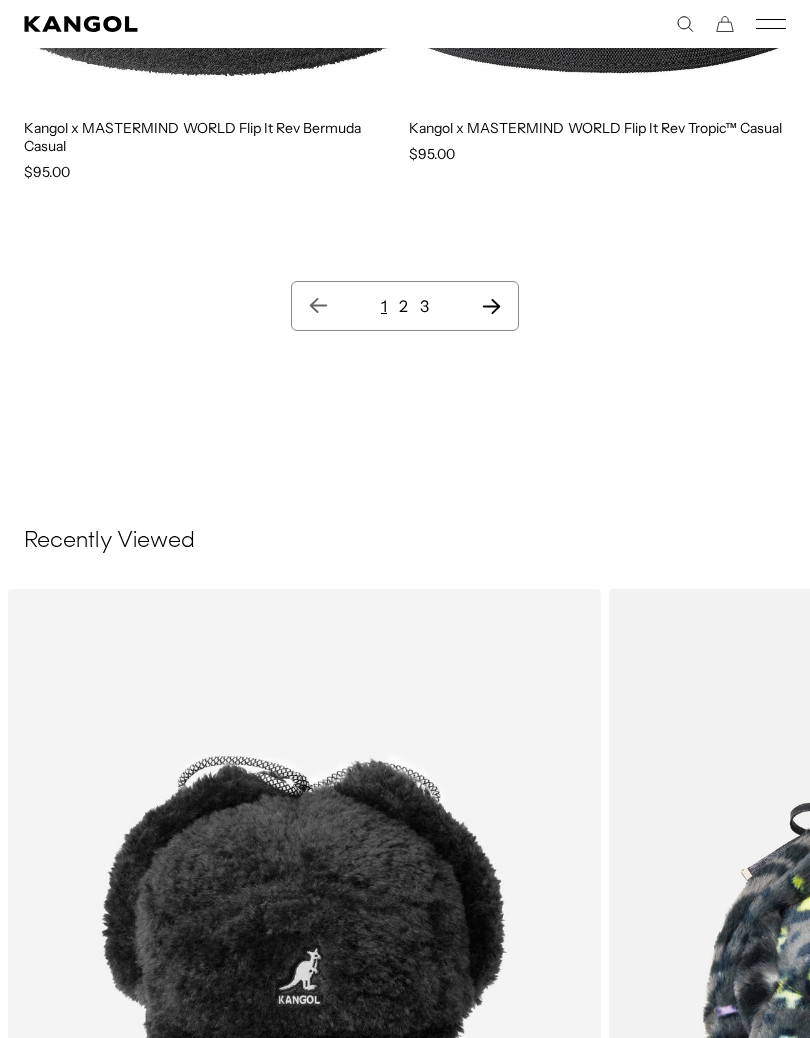 click on "2" at bounding box center [403, 306] 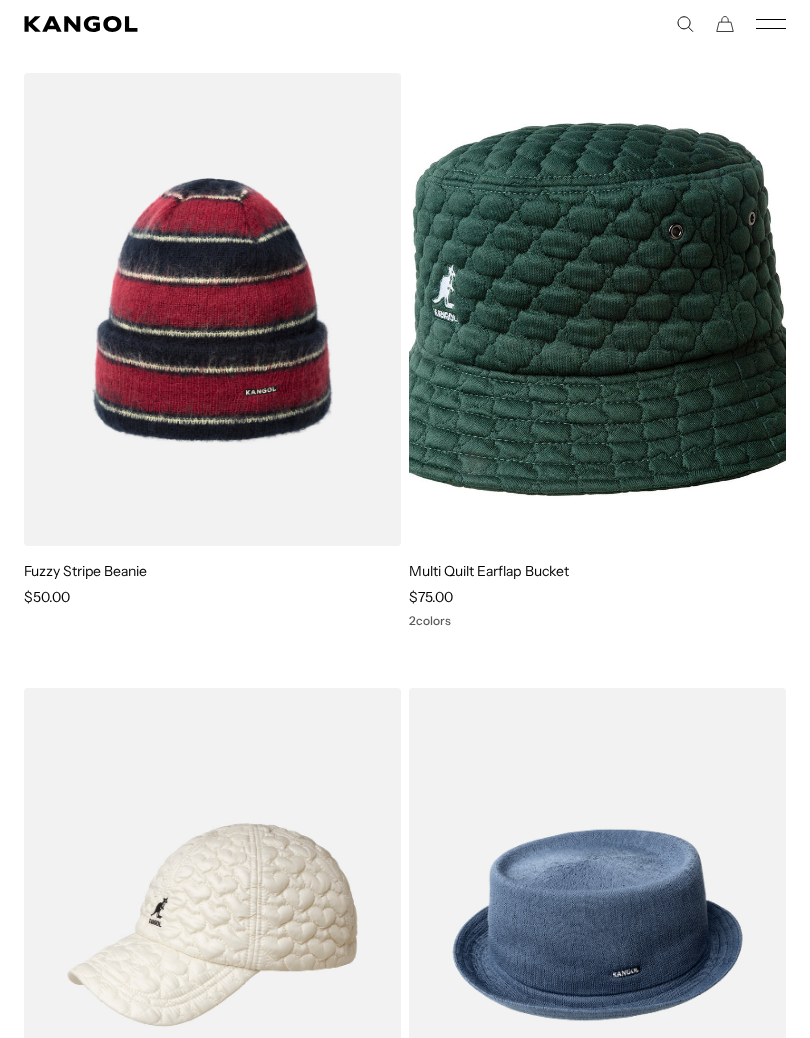 click at bounding box center (0, 0) 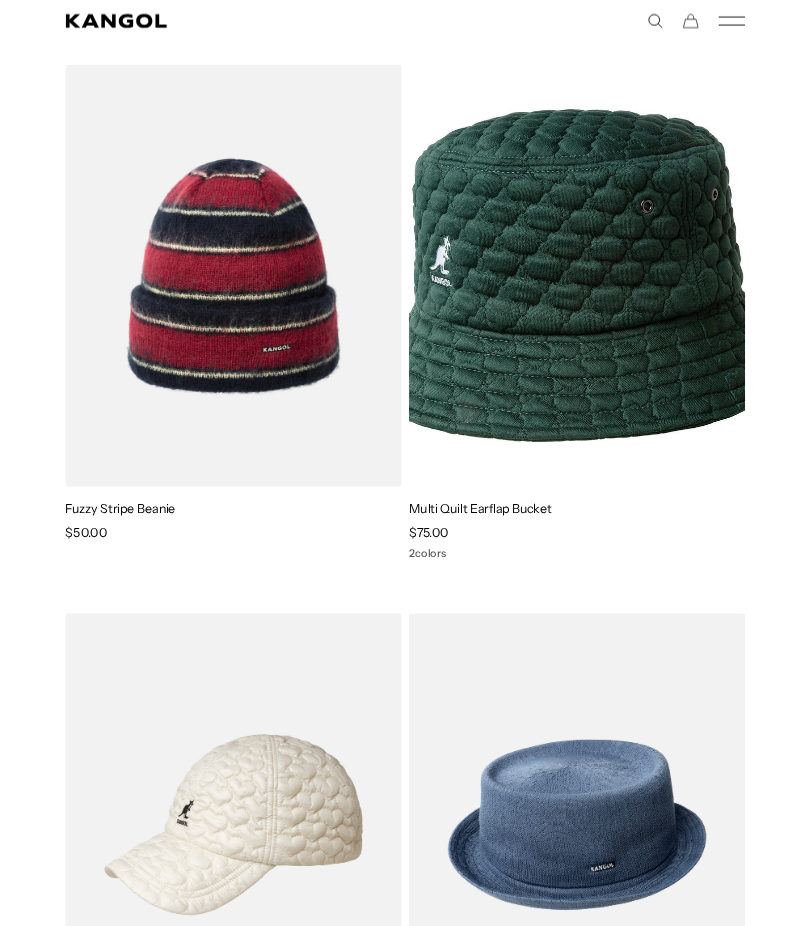 scroll, scrollTop: 4527, scrollLeft: 0, axis: vertical 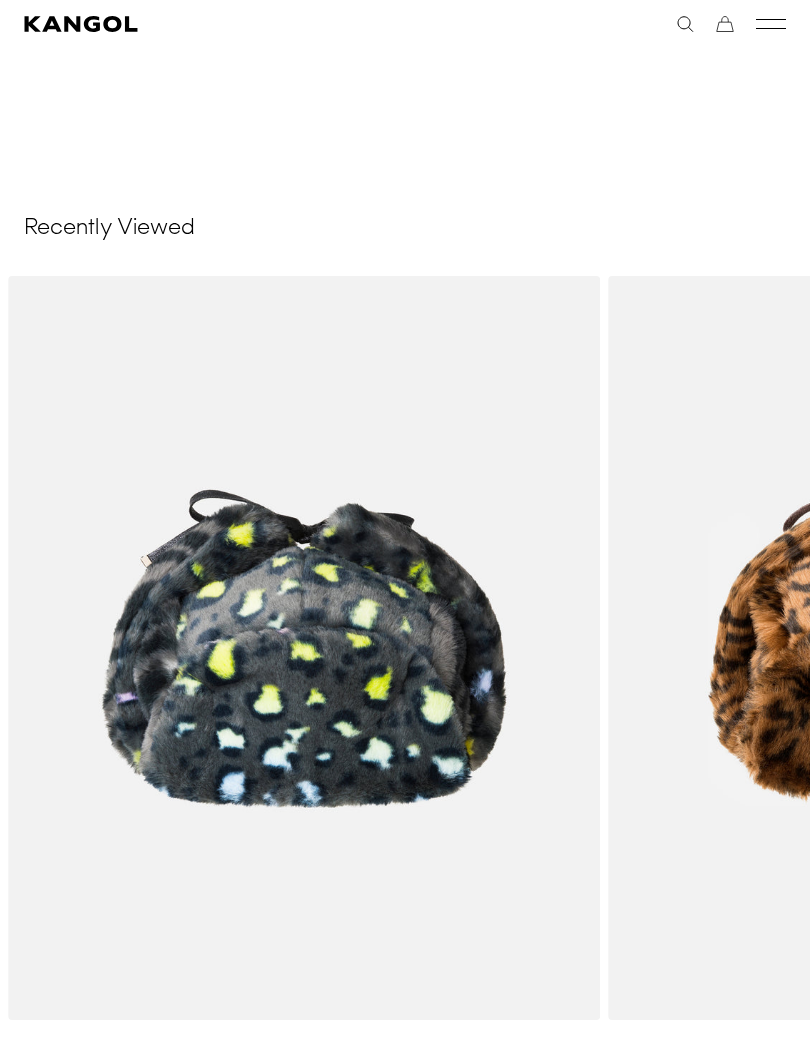 click at bounding box center [0, 0] 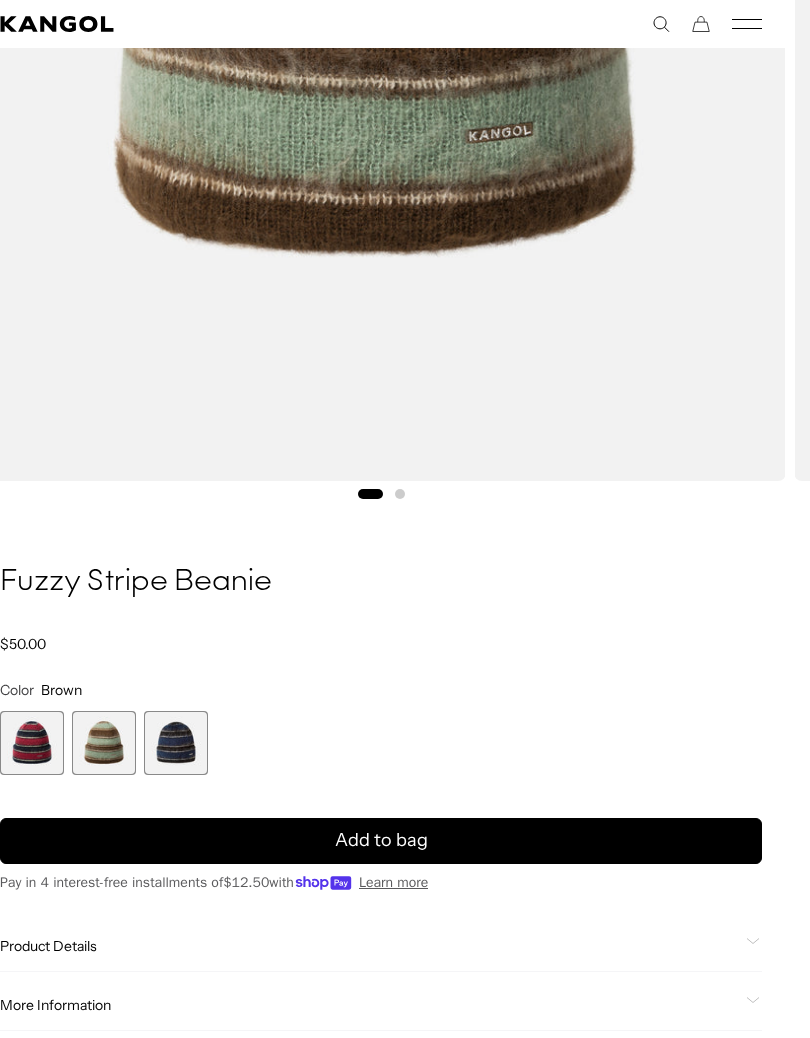 scroll, scrollTop: 756, scrollLeft: 24, axis: both 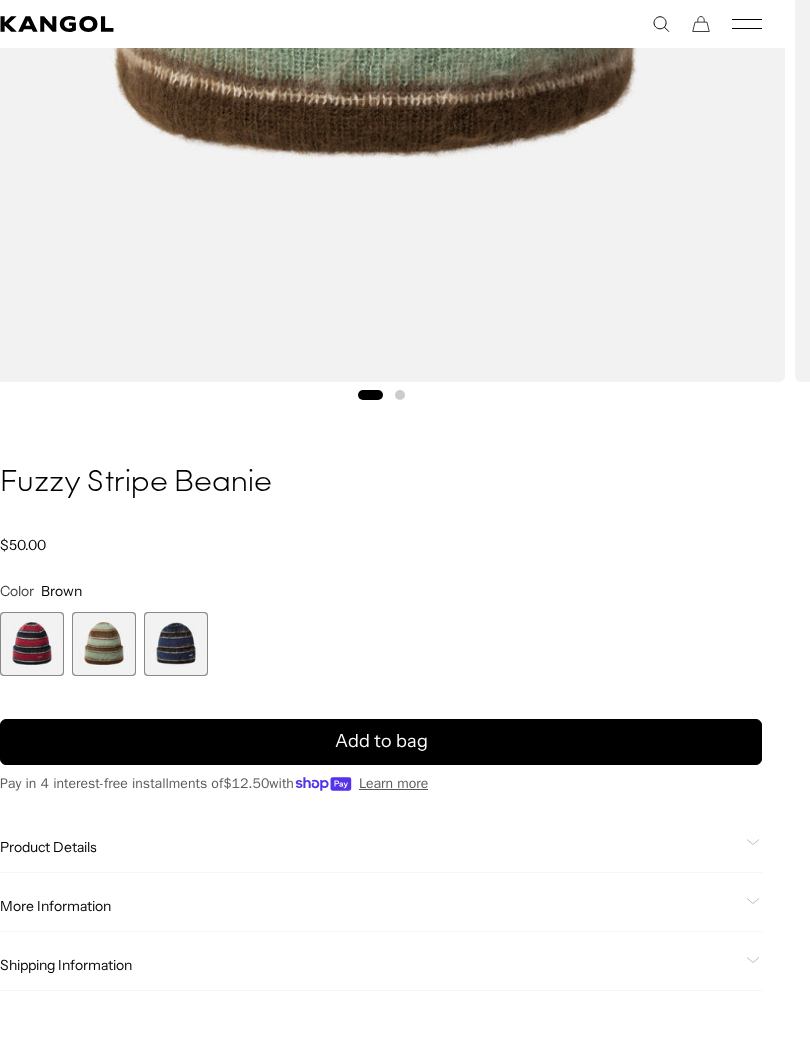 click at bounding box center (32, 644) 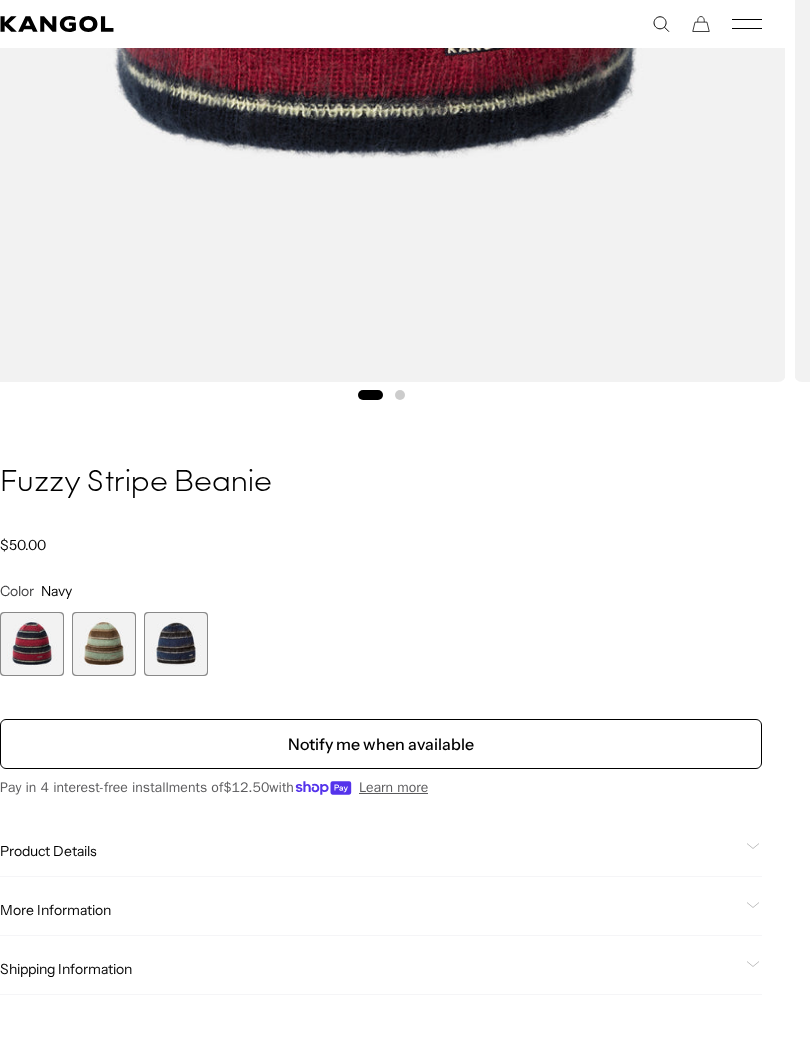 scroll, scrollTop: 820, scrollLeft: 0, axis: vertical 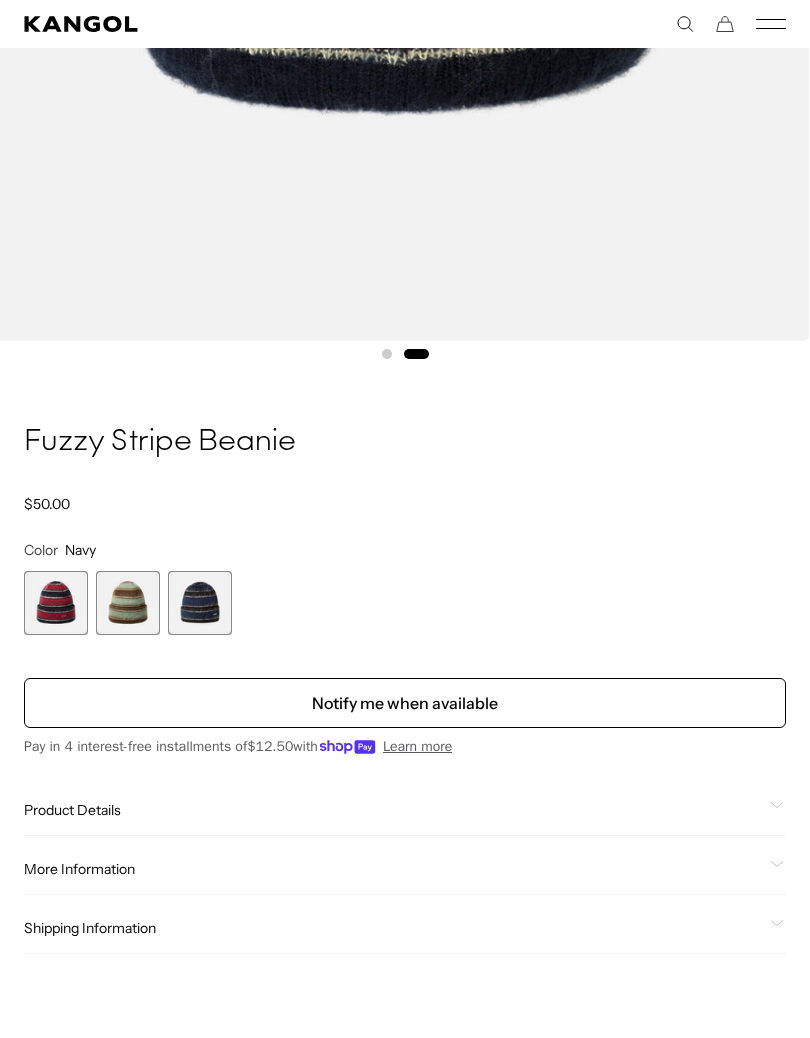 click at bounding box center [128, 603] 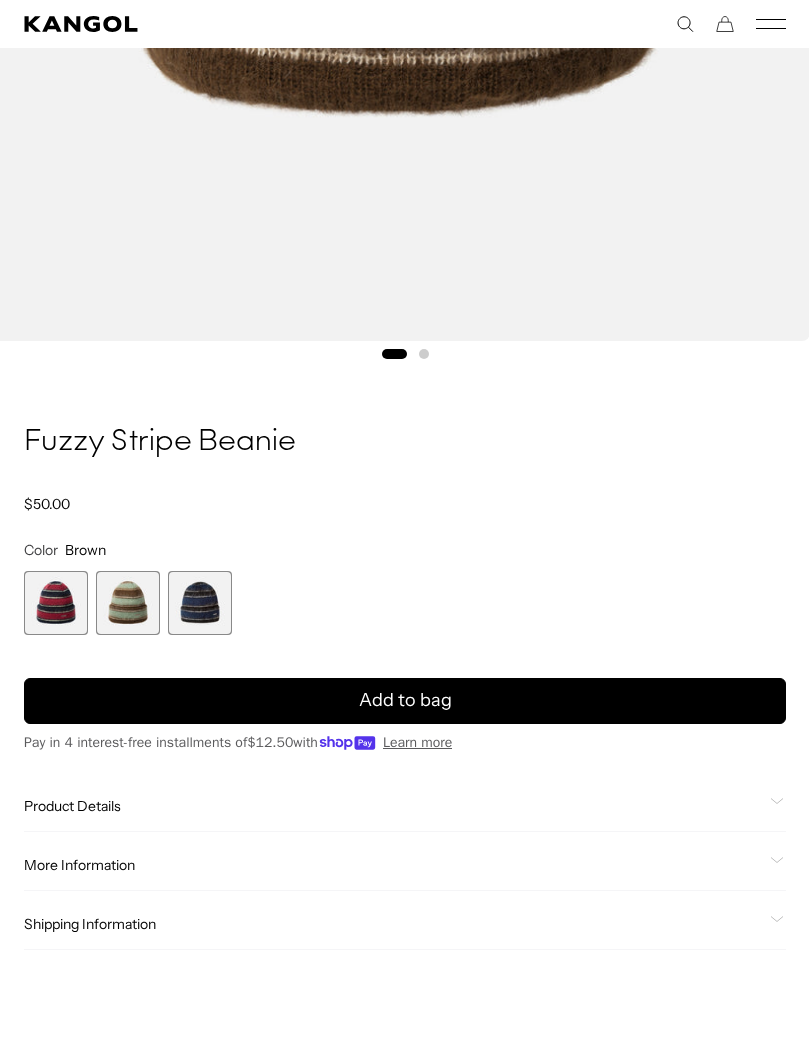 click at bounding box center [128, 603] 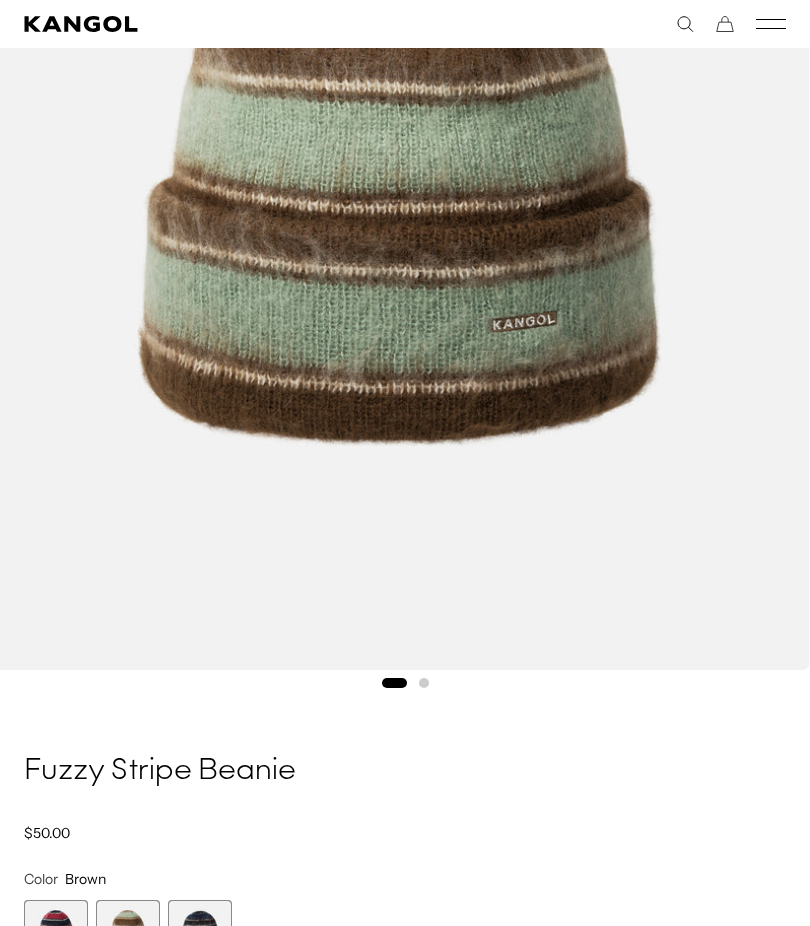 scroll, scrollTop: 502, scrollLeft: 0, axis: vertical 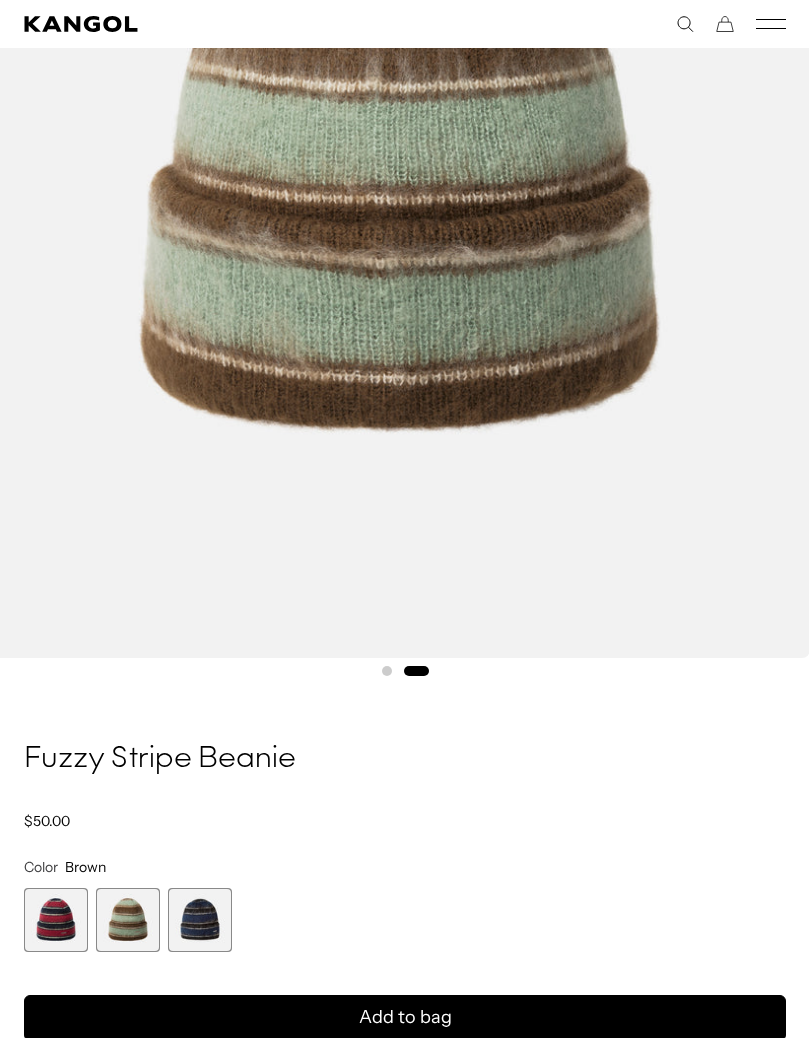 click at bounding box center [200, 920] 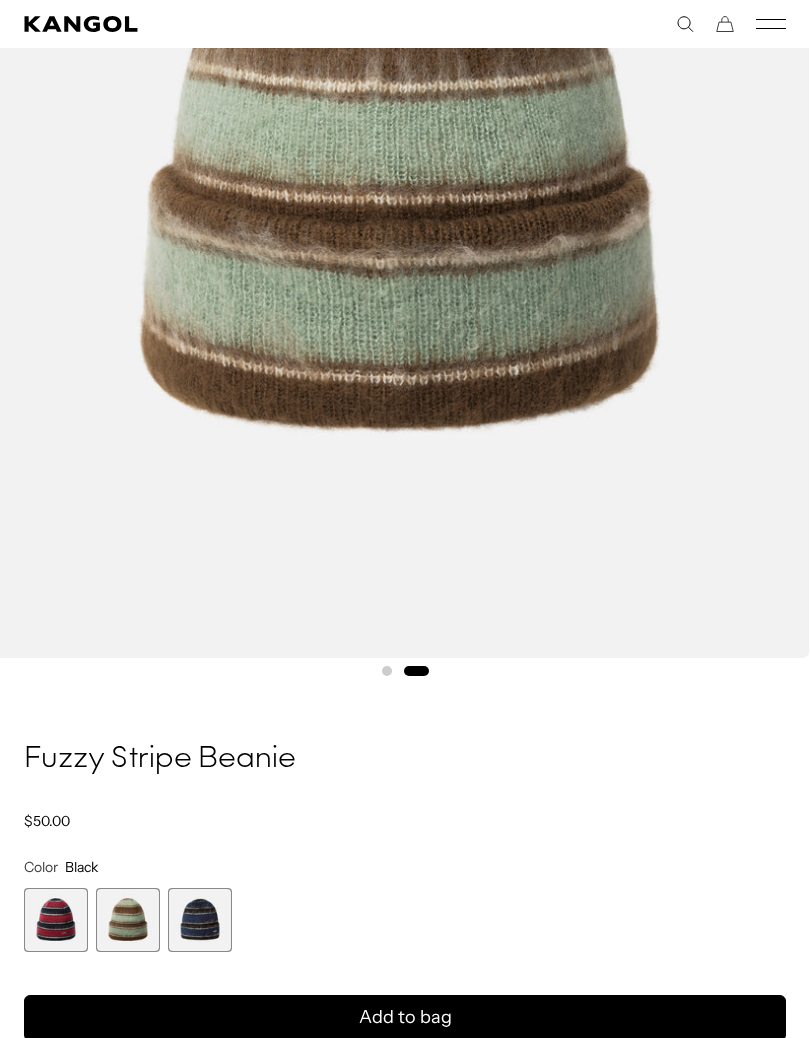 scroll, scrollTop: 0, scrollLeft: 412, axis: horizontal 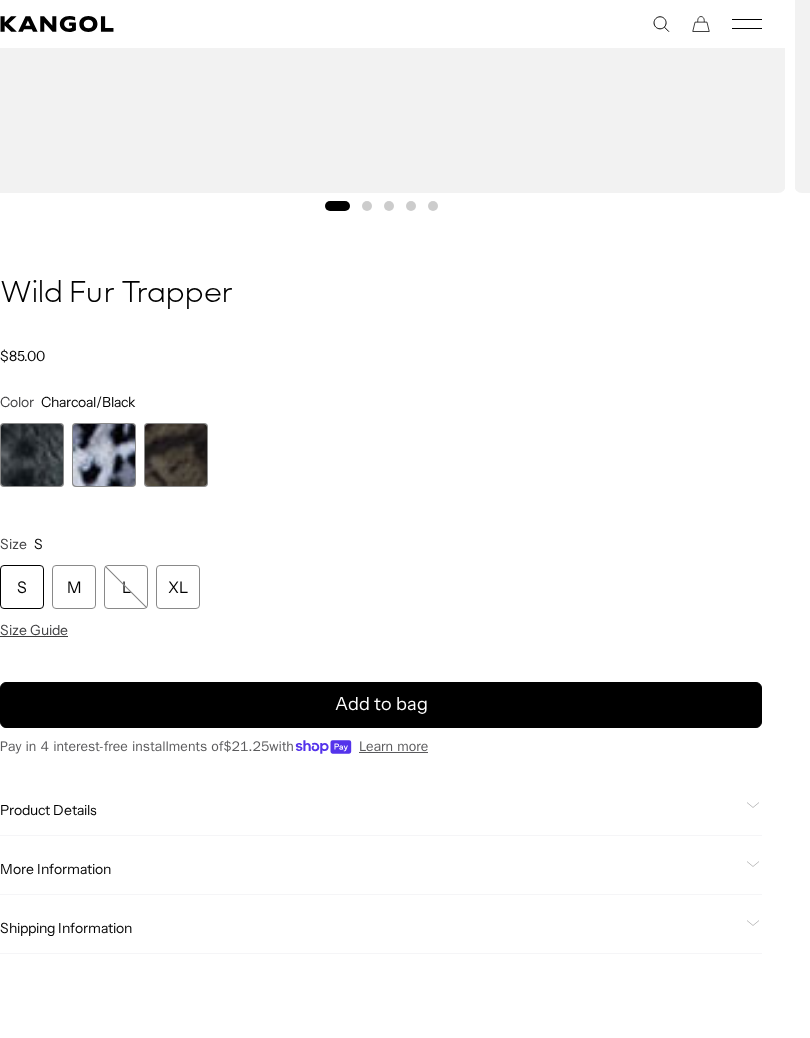 click at bounding box center [104, 455] 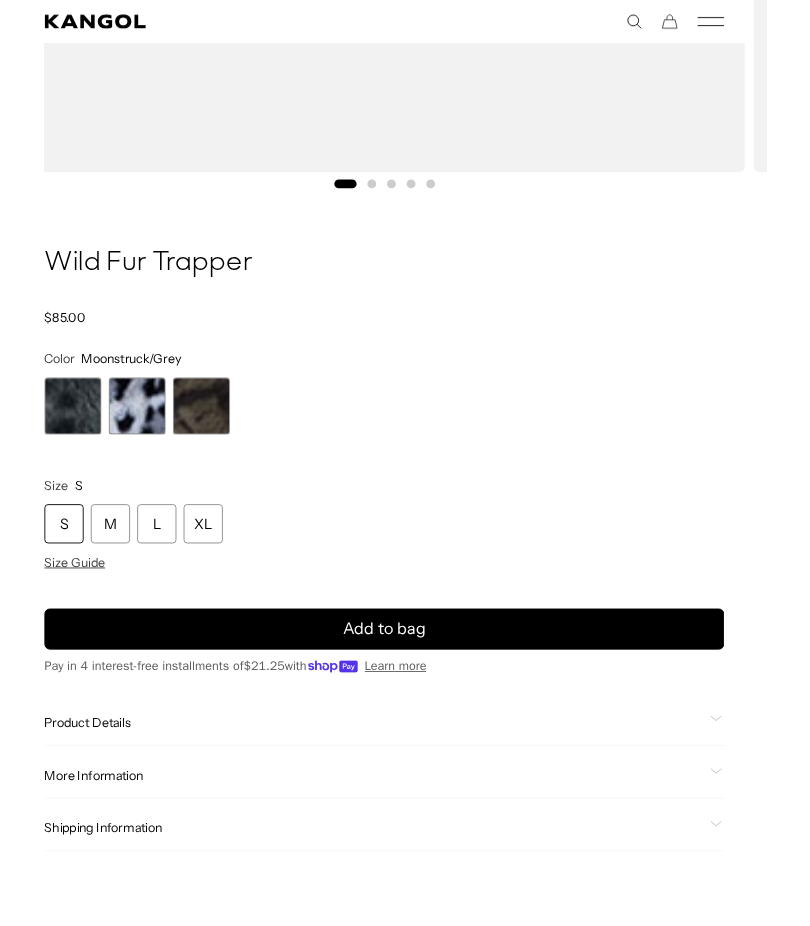 scroll, scrollTop: 833, scrollLeft: 24, axis: both 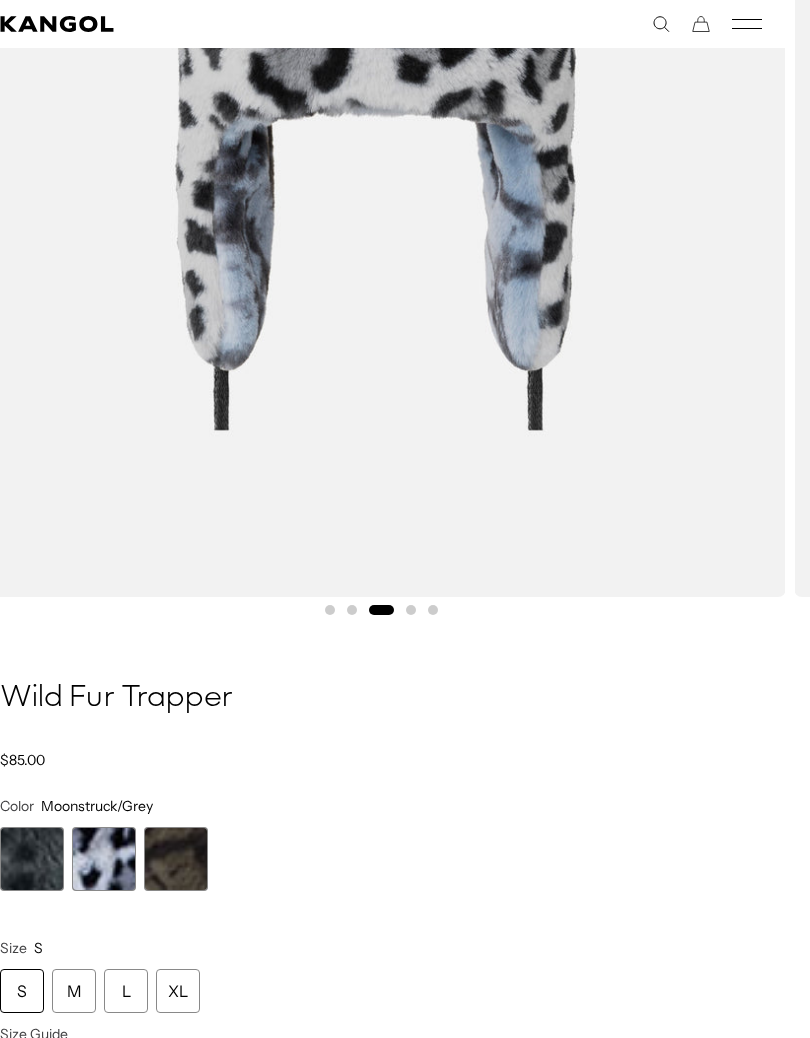 click at bounding box center [32, 859] 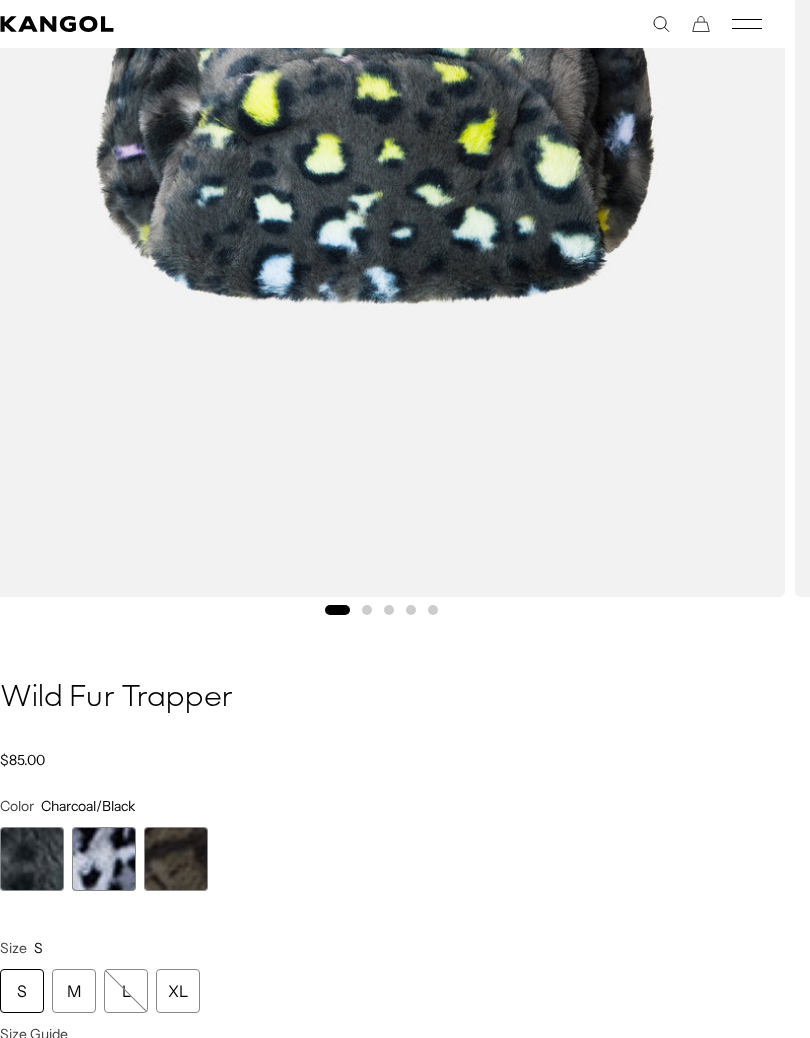 scroll, scrollTop: 0, scrollLeft: 412, axis: horizontal 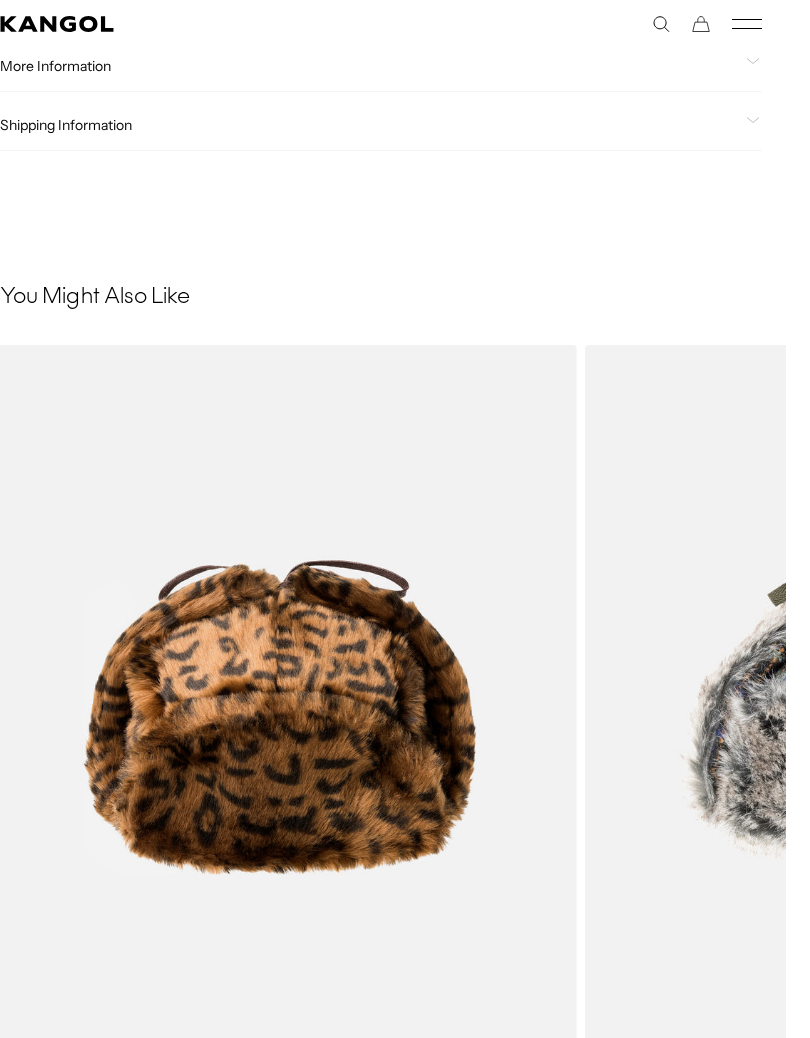 click at bounding box center [0, 0] 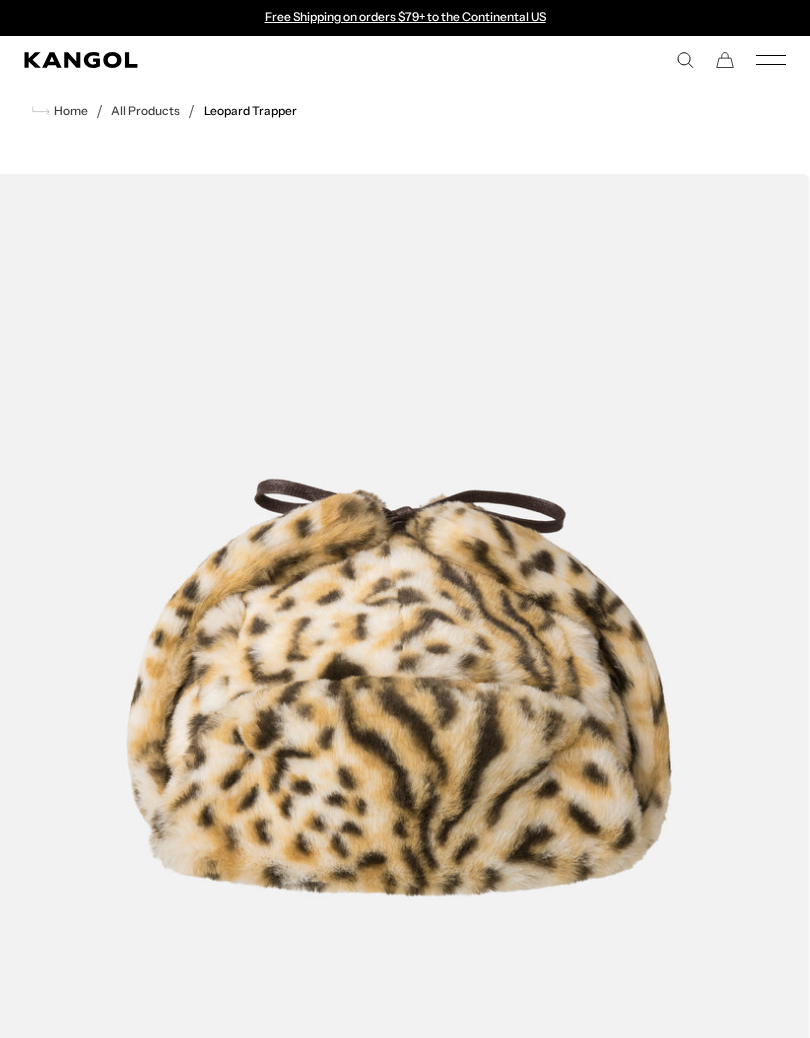 click at bounding box center (128, 1464) 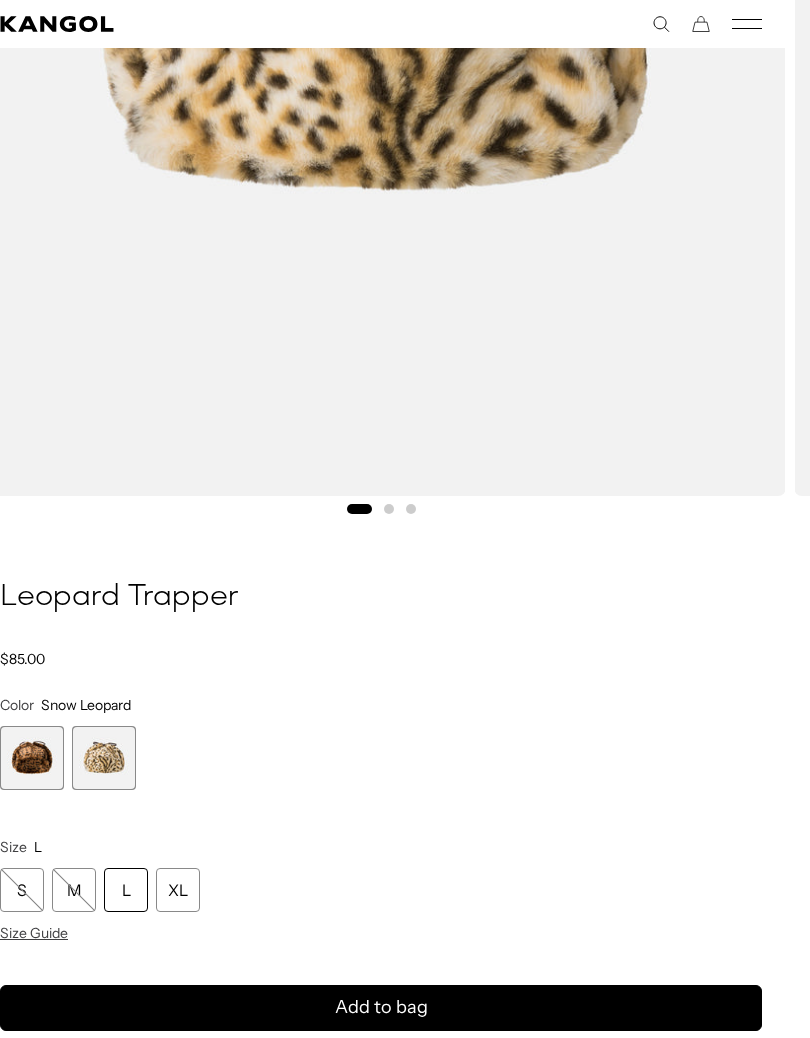 scroll, scrollTop: 706, scrollLeft: 24, axis: both 